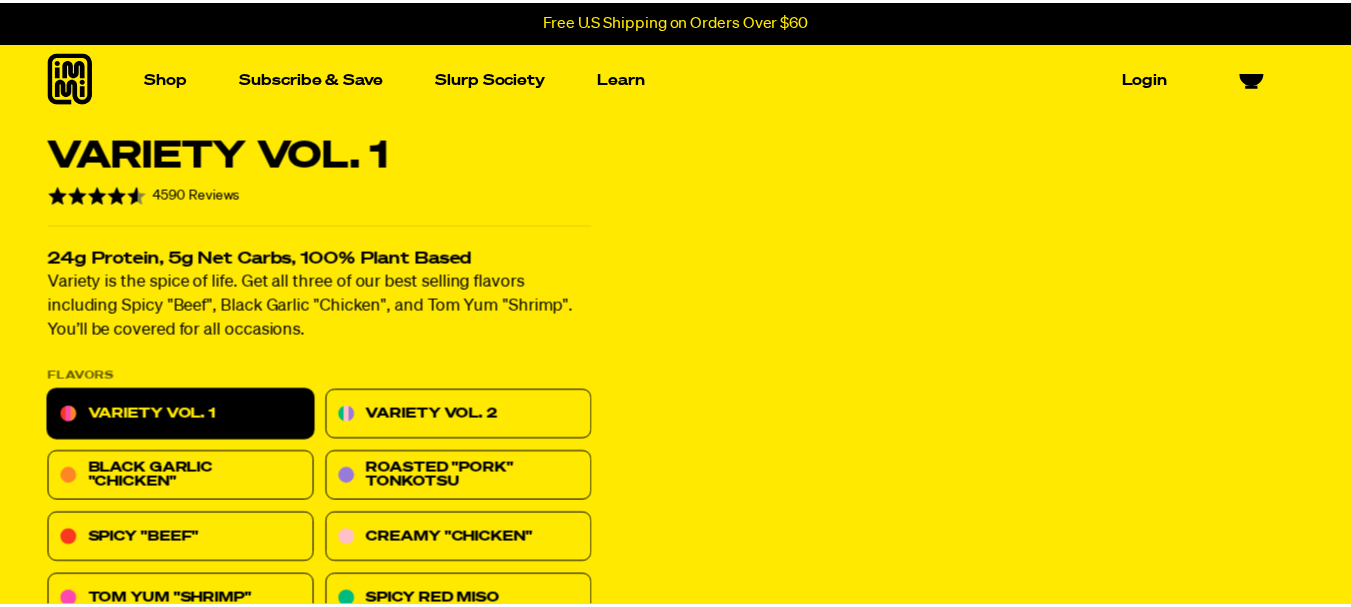 scroll, scrollTop: 0, scrollLeft: 0, axis: both 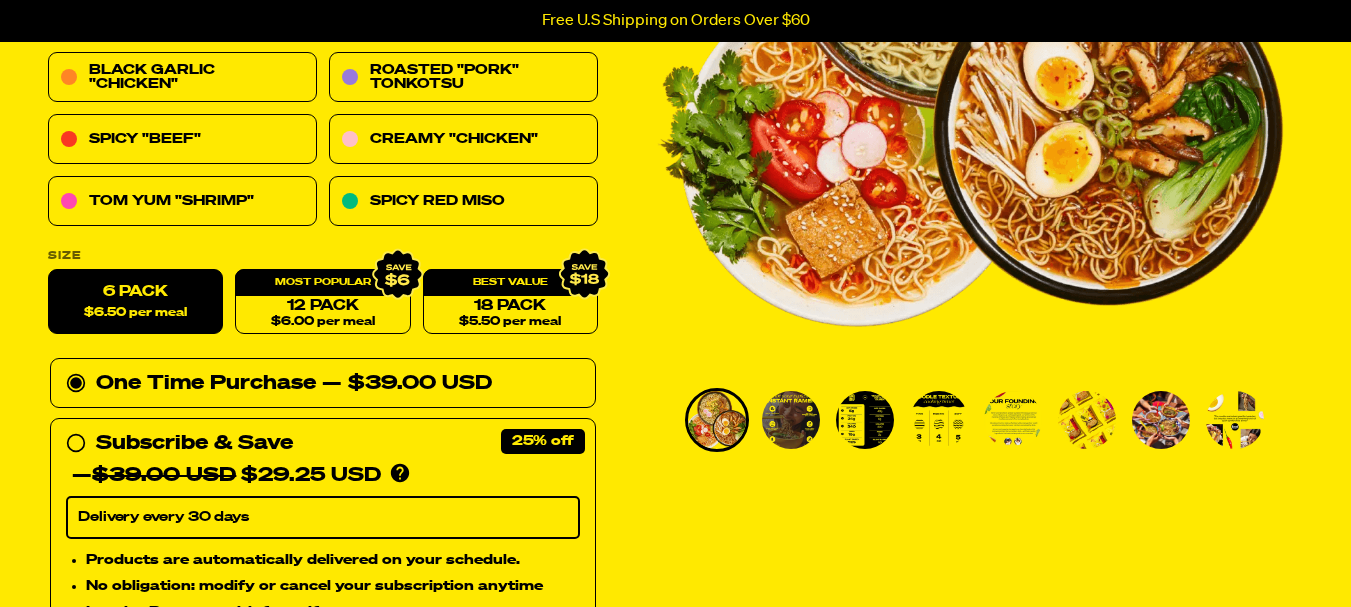 click at bounding box center [791, 420] 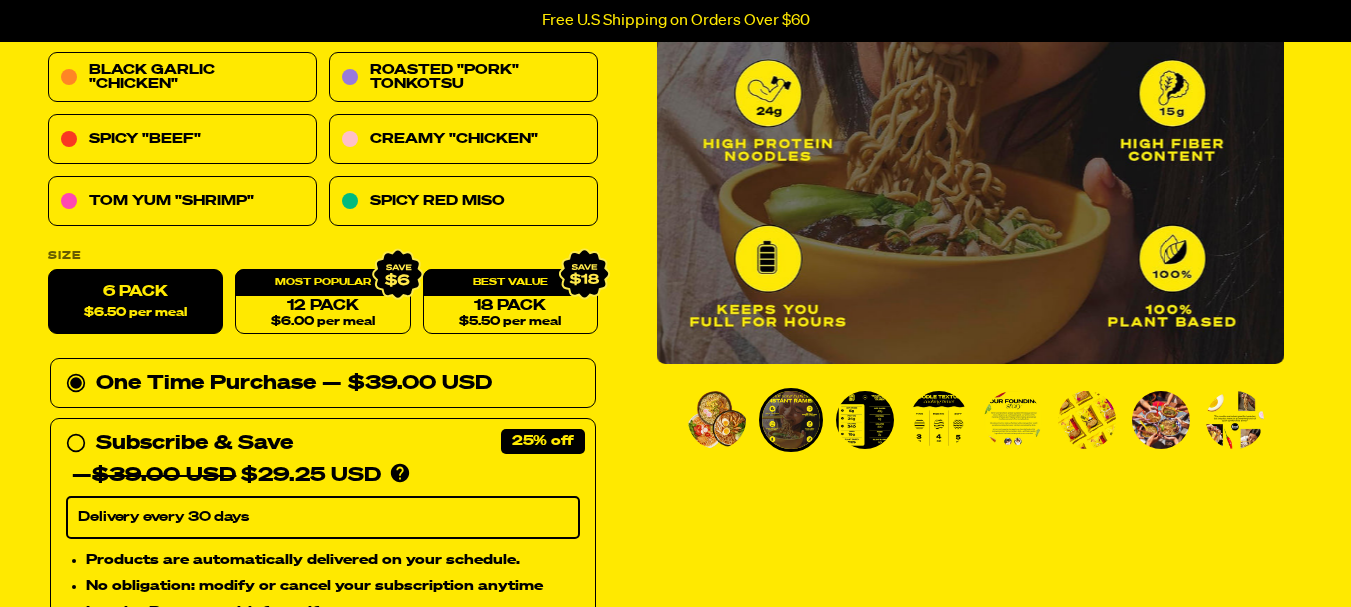 click at bounding box center [865, 420] 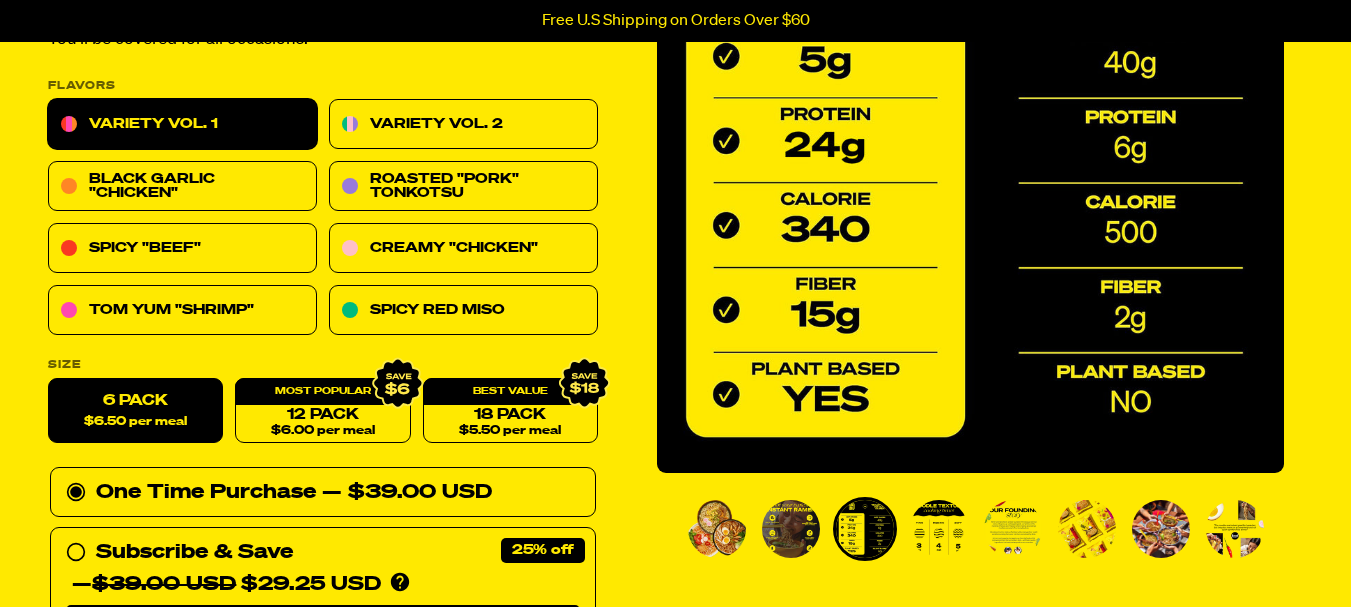 scroll, scrollTop: 200, scrollLeft: 0, axis: vertical 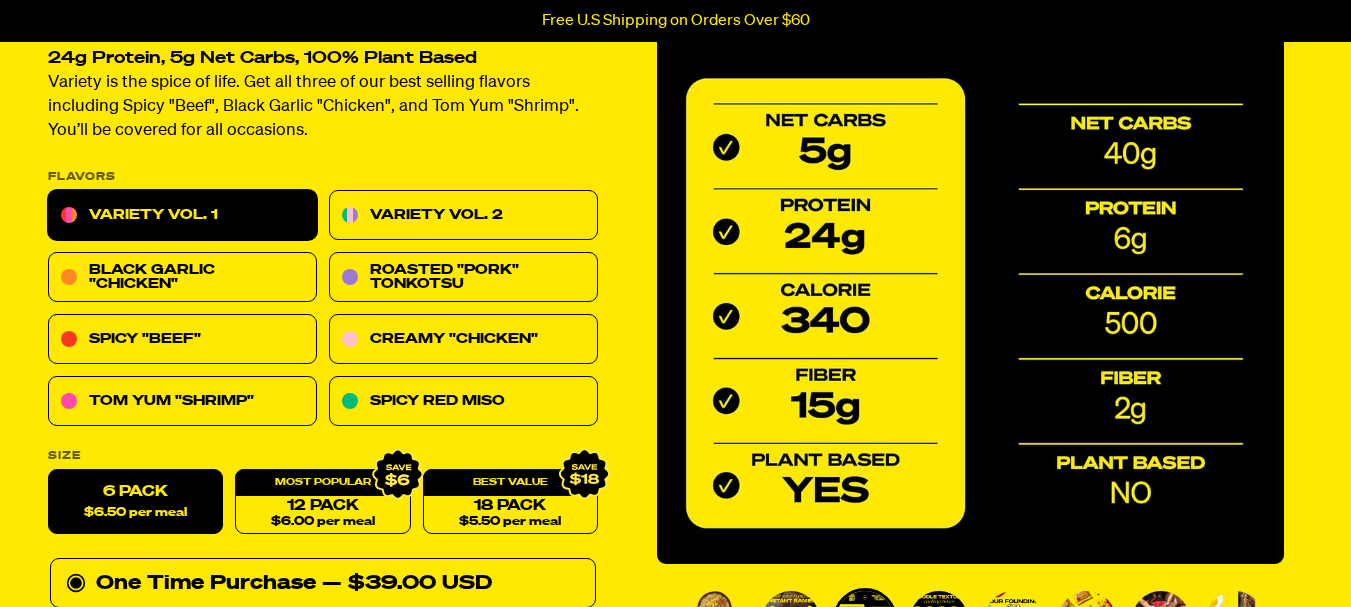 click at bounding box center (981, 620) 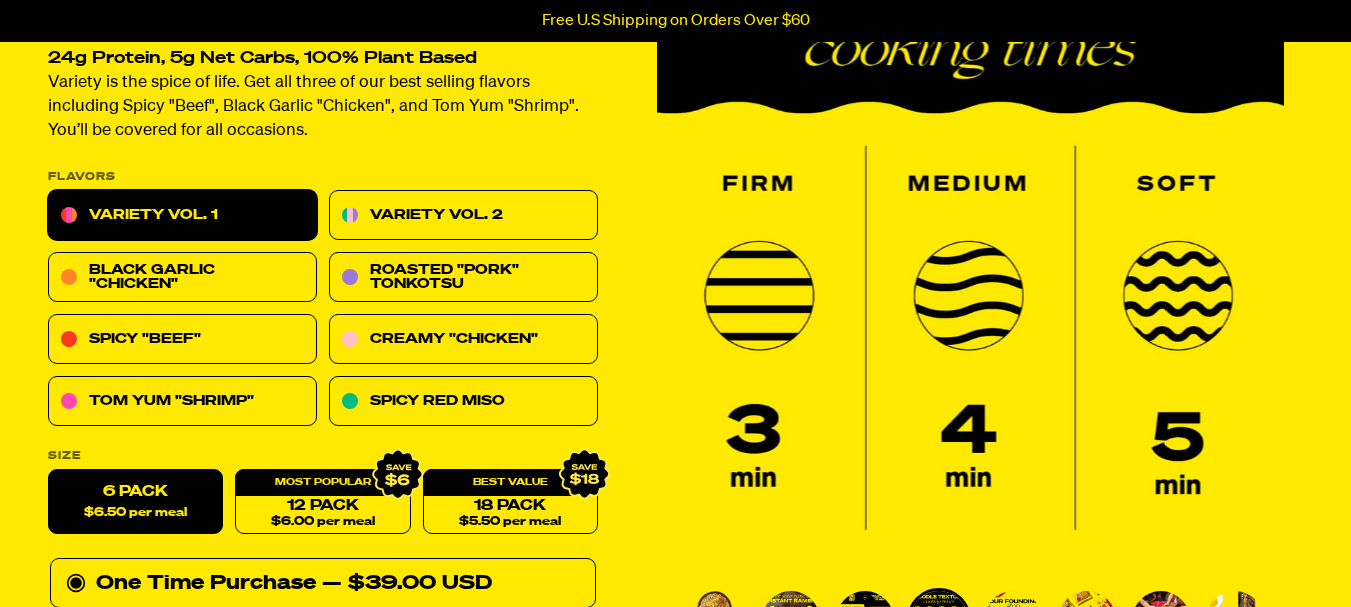 scroll, scrollTop: 300, scrollLeft: 0, axis: vertical 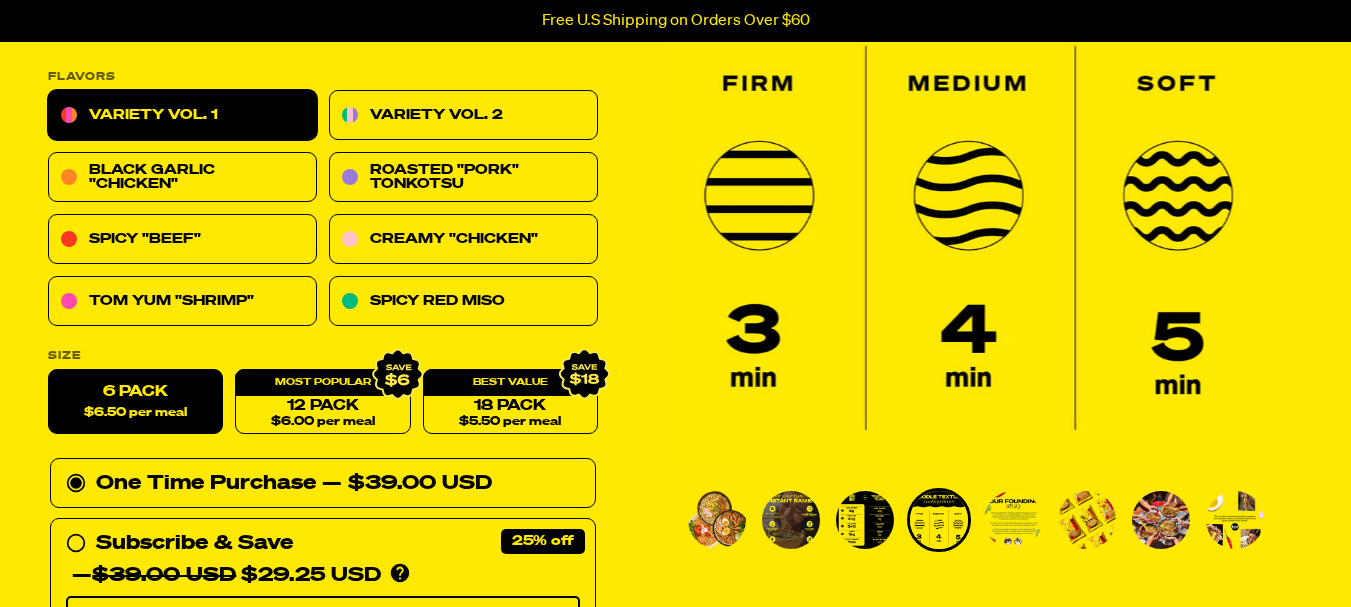 click at bounding box center (1013, 520) 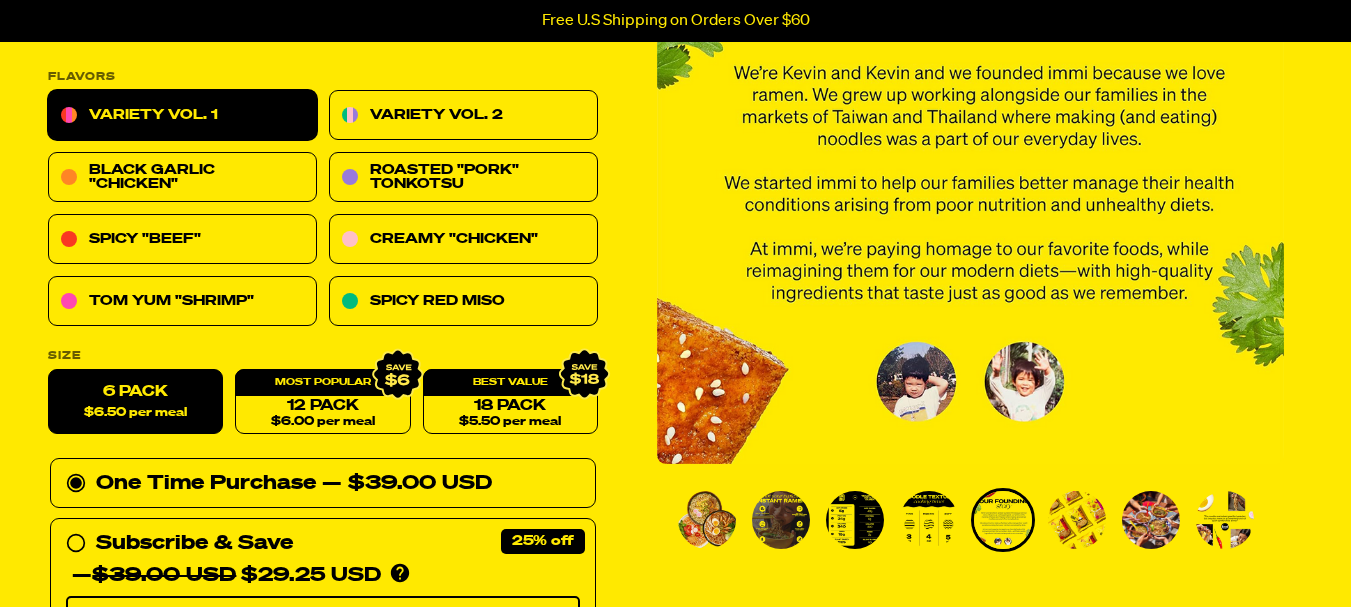 click at bounding box center (1077, 520) 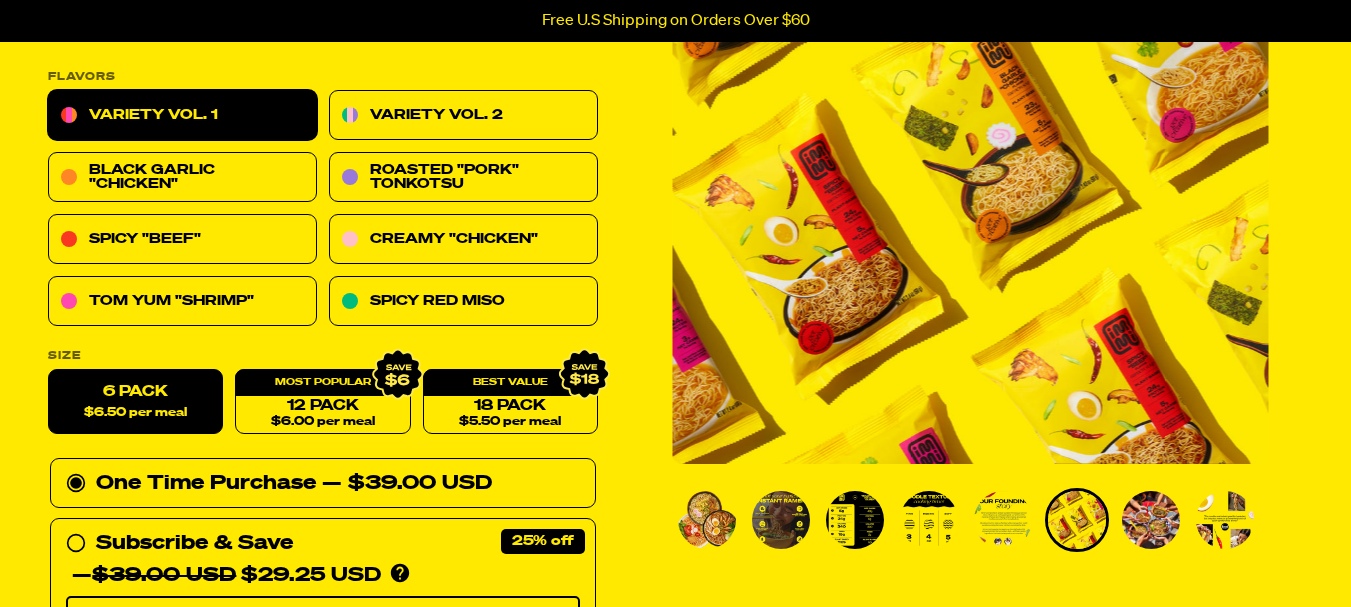 click at bounding box center (1151, 520) 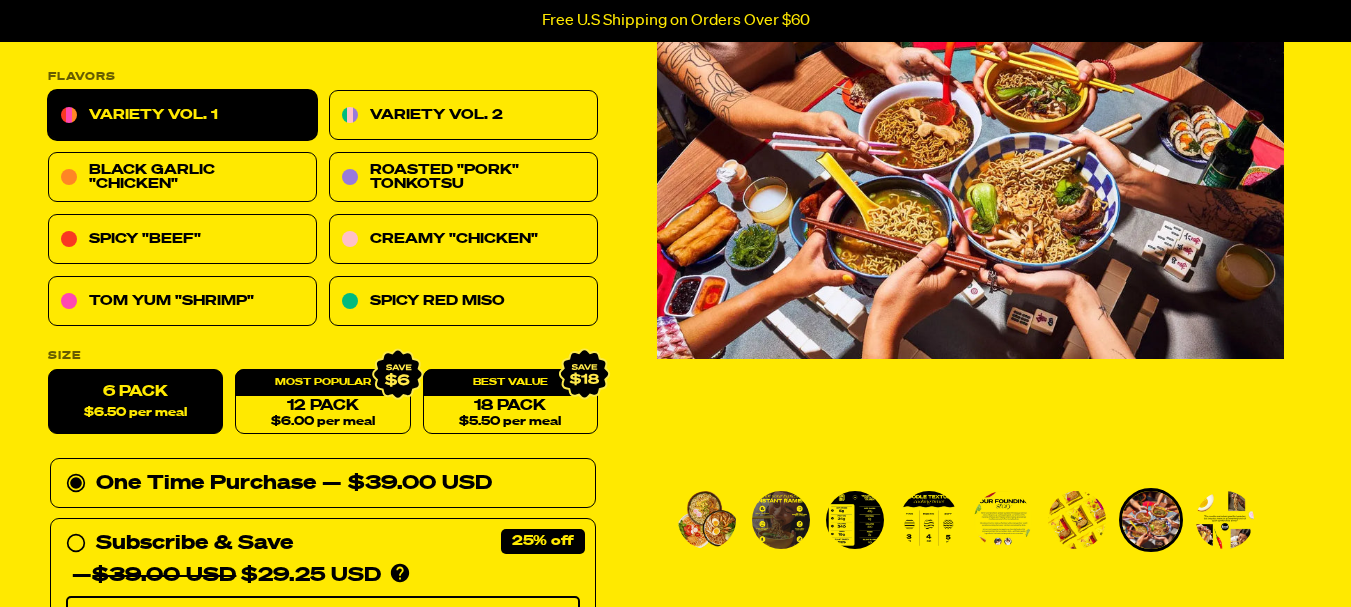 click at bounding box center (1225, 520) 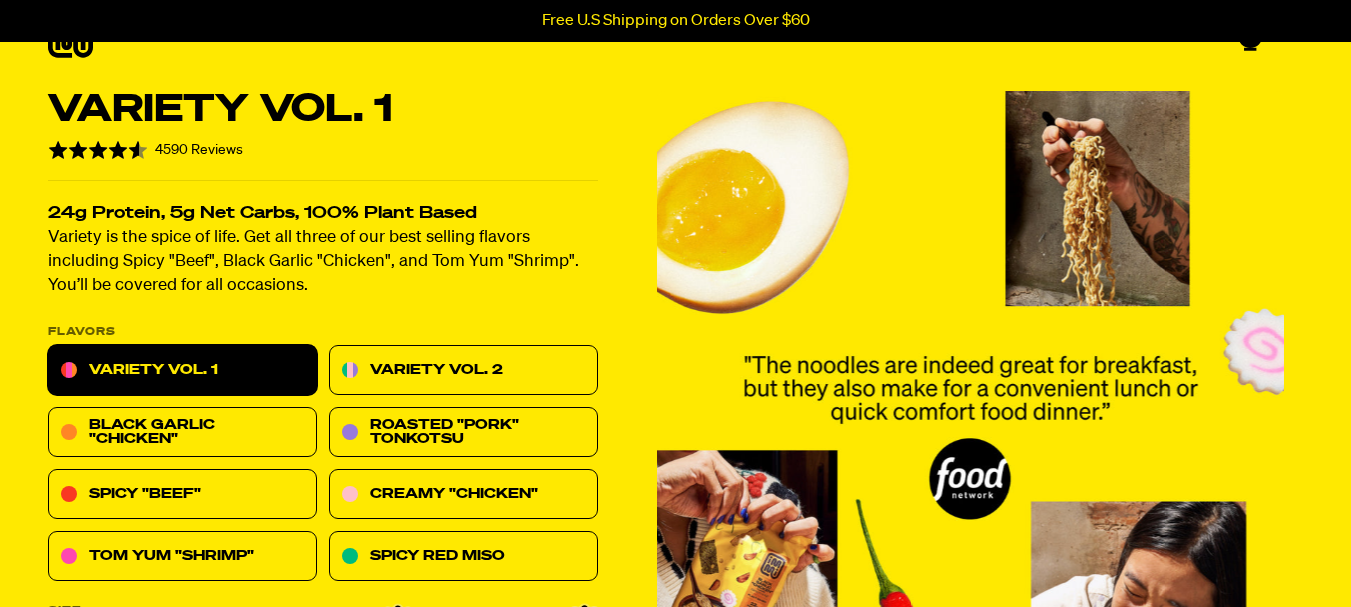 scroll, scrollTop: 0, scrollLeft: 0, axis: both 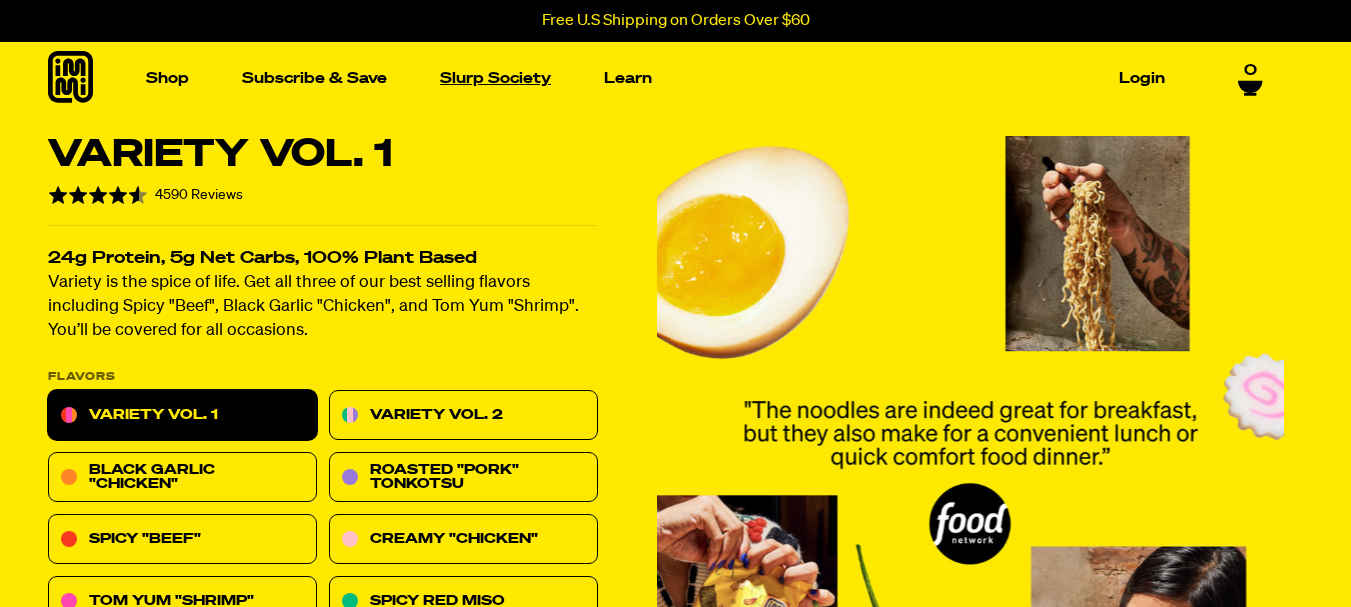 click on "Slurp Society" at bounding box center (495, 78) 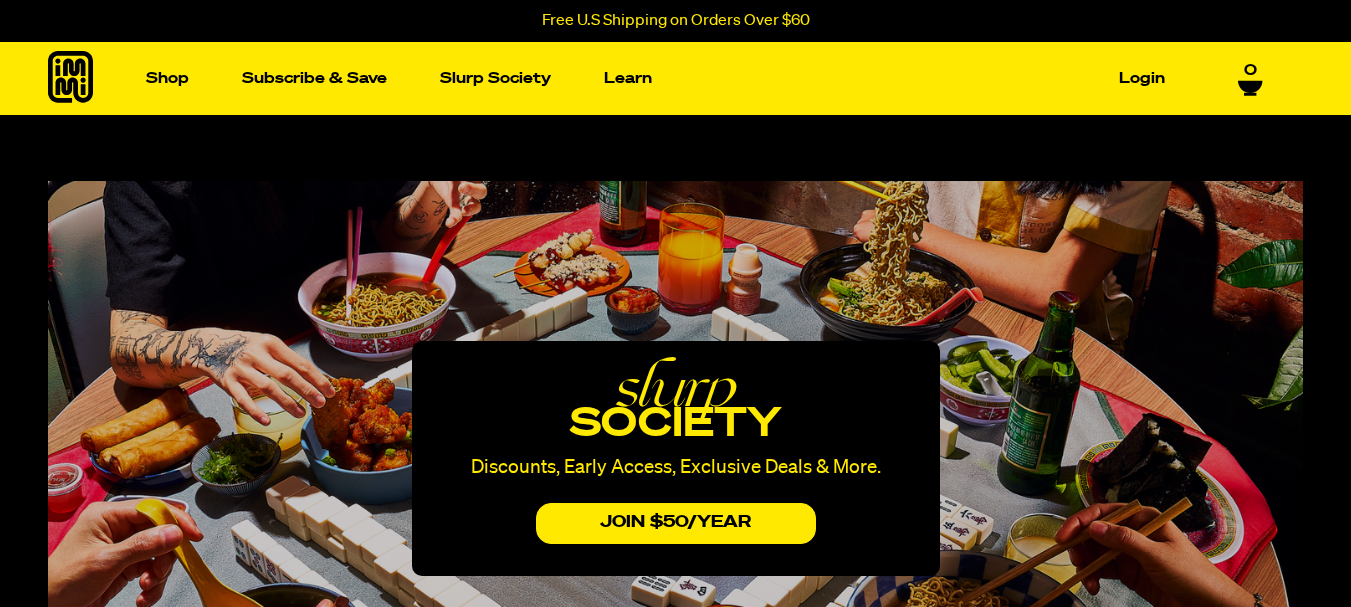 scroll, scrollTop: 800, scrollLeft: 0, axis: vertical 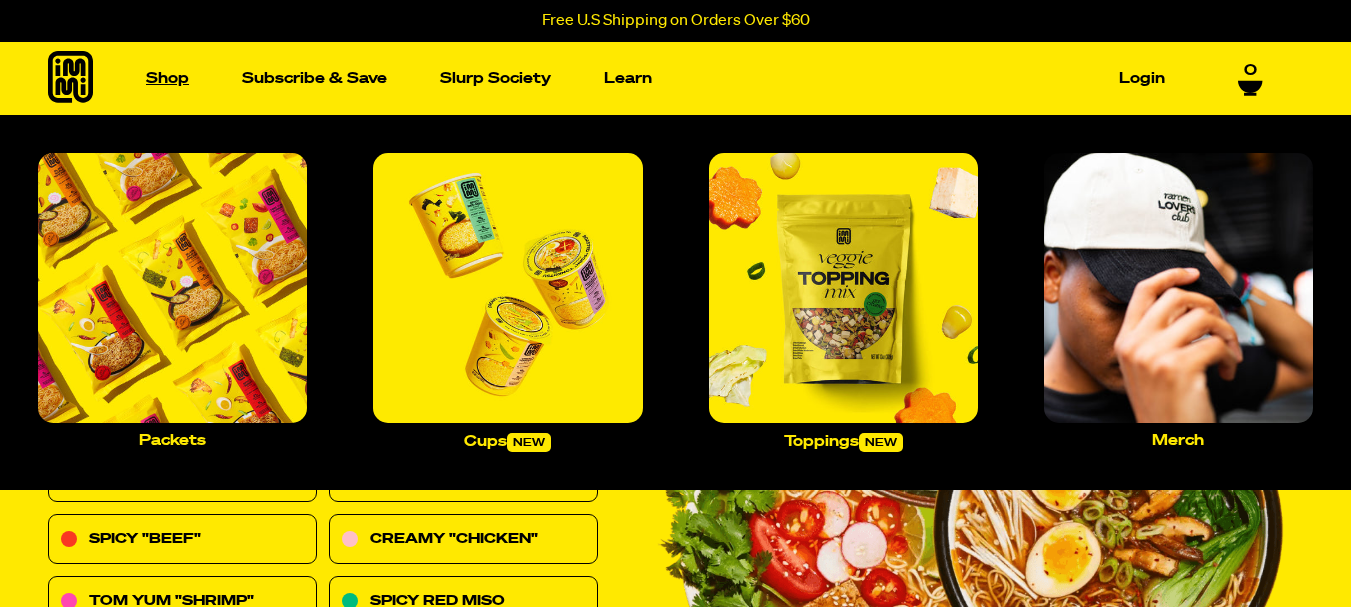 click on "Shop" at bounding box center [167, 78] 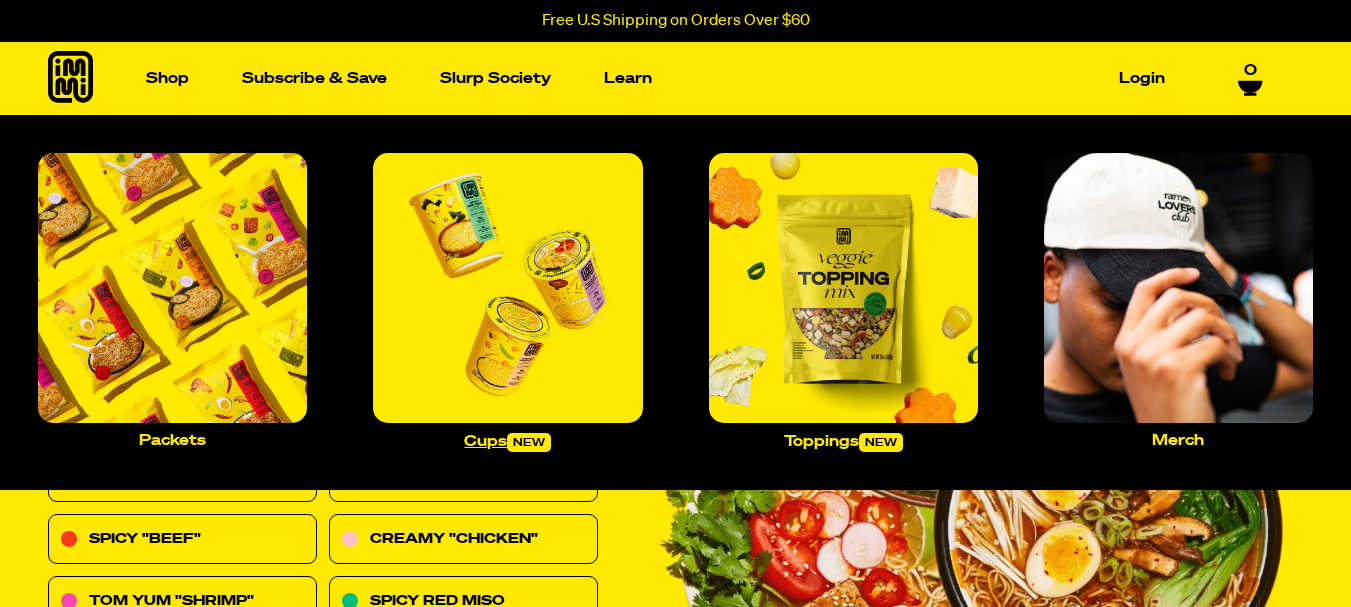 click at bounding box center [507, 287] 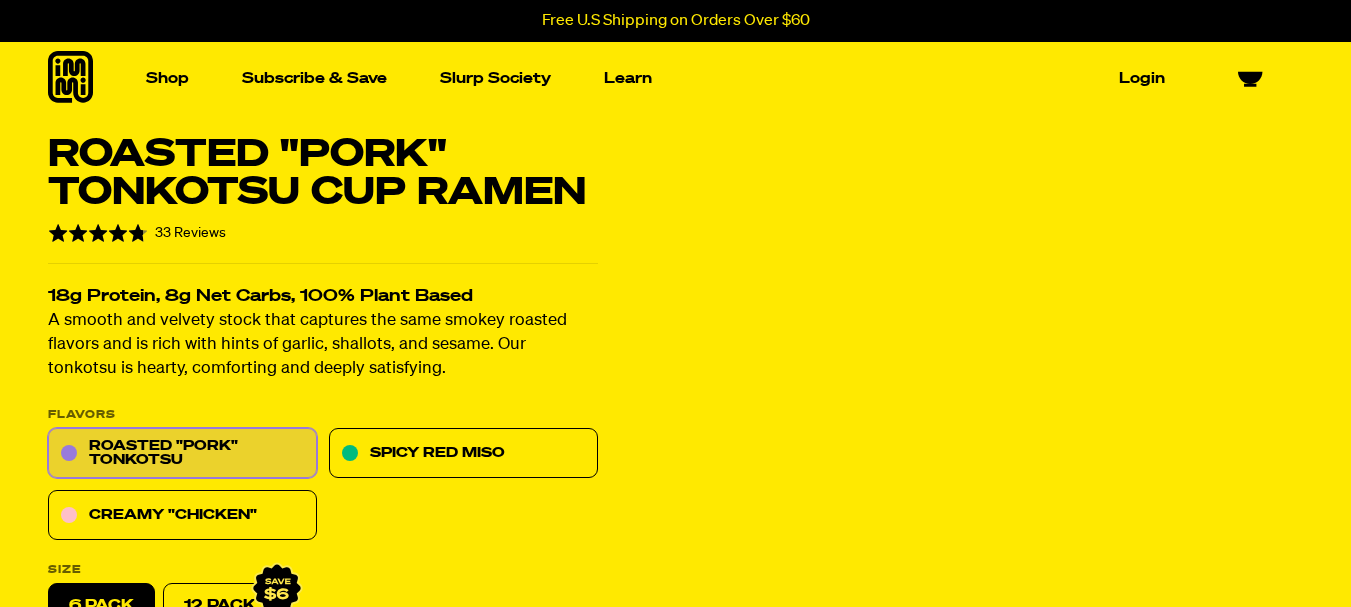 scroll, scrollTop: 0, scrollLeft: 0, axis: both 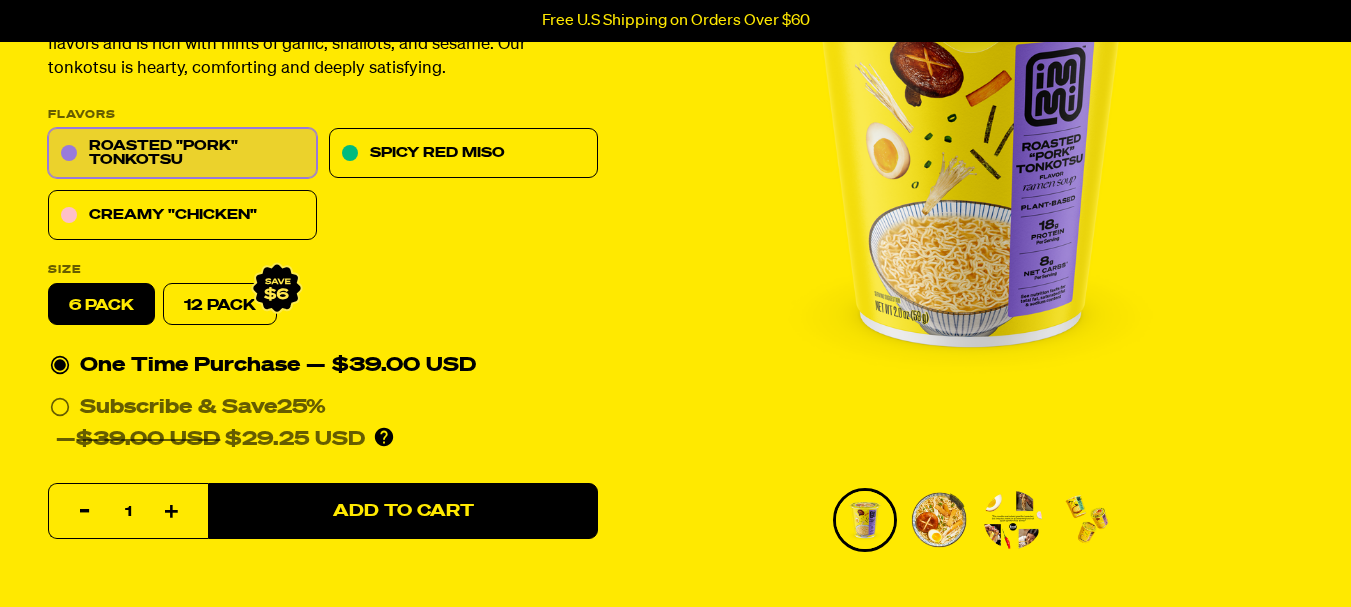 click at bounding box center [1013, 520] 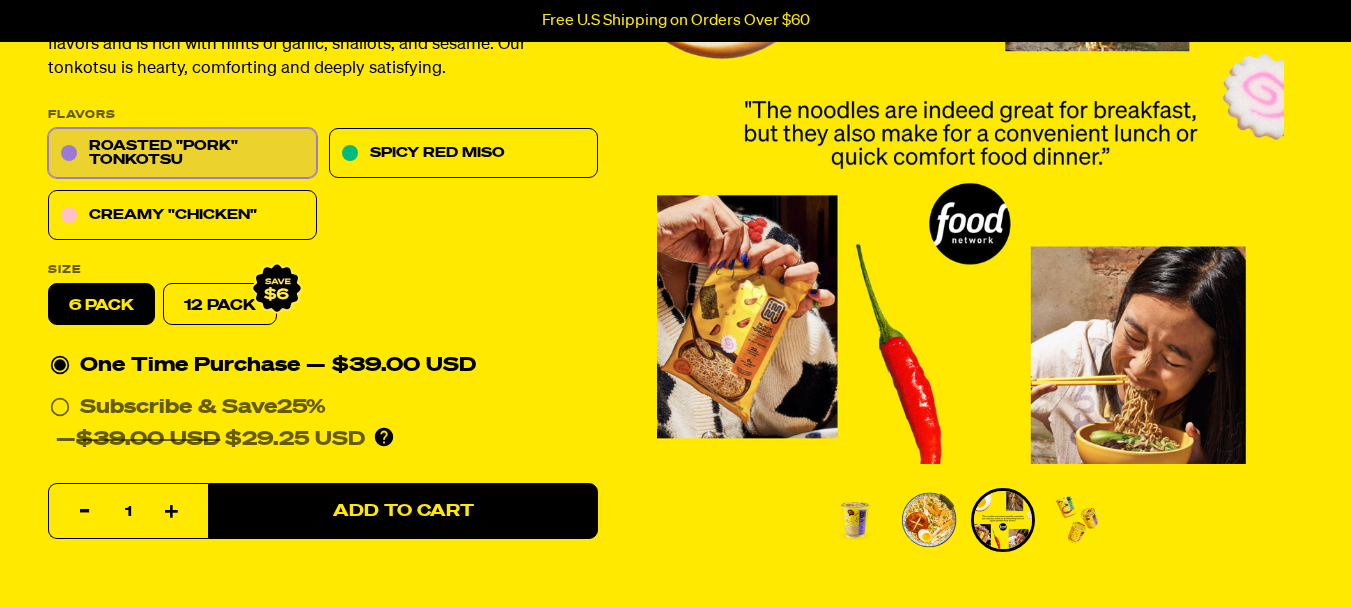 click at bounding box center [929, 520] 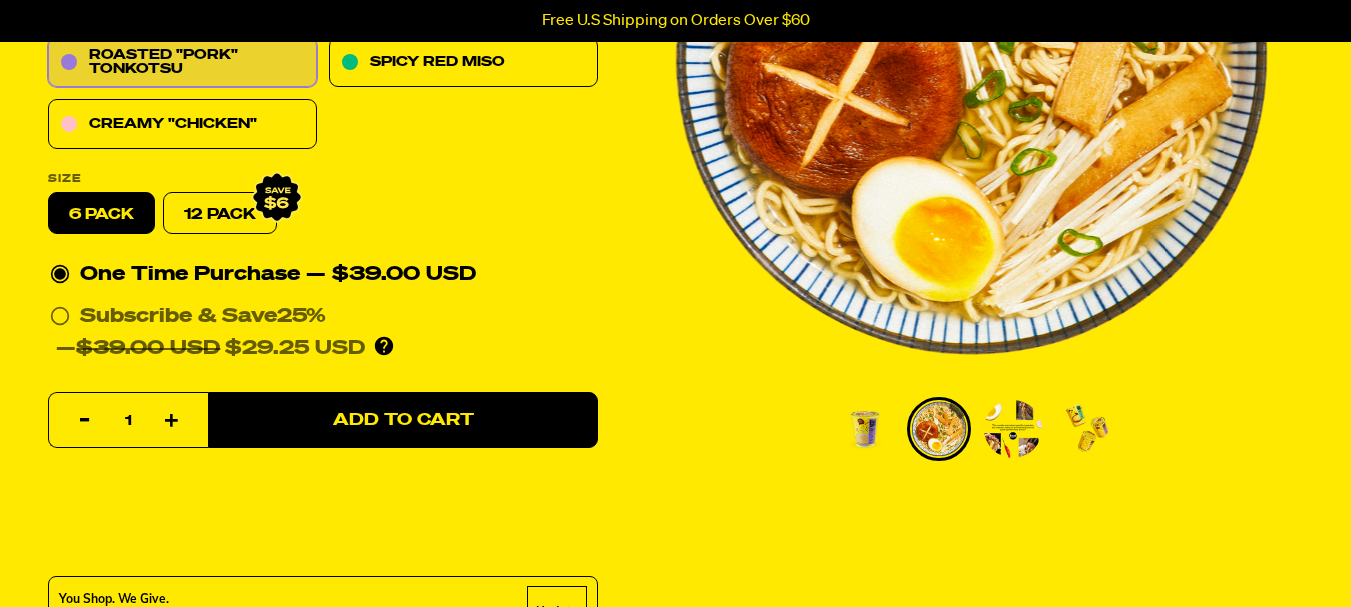 scroll, scrollTop: 400, scrollLeft: 0, axis: vertical 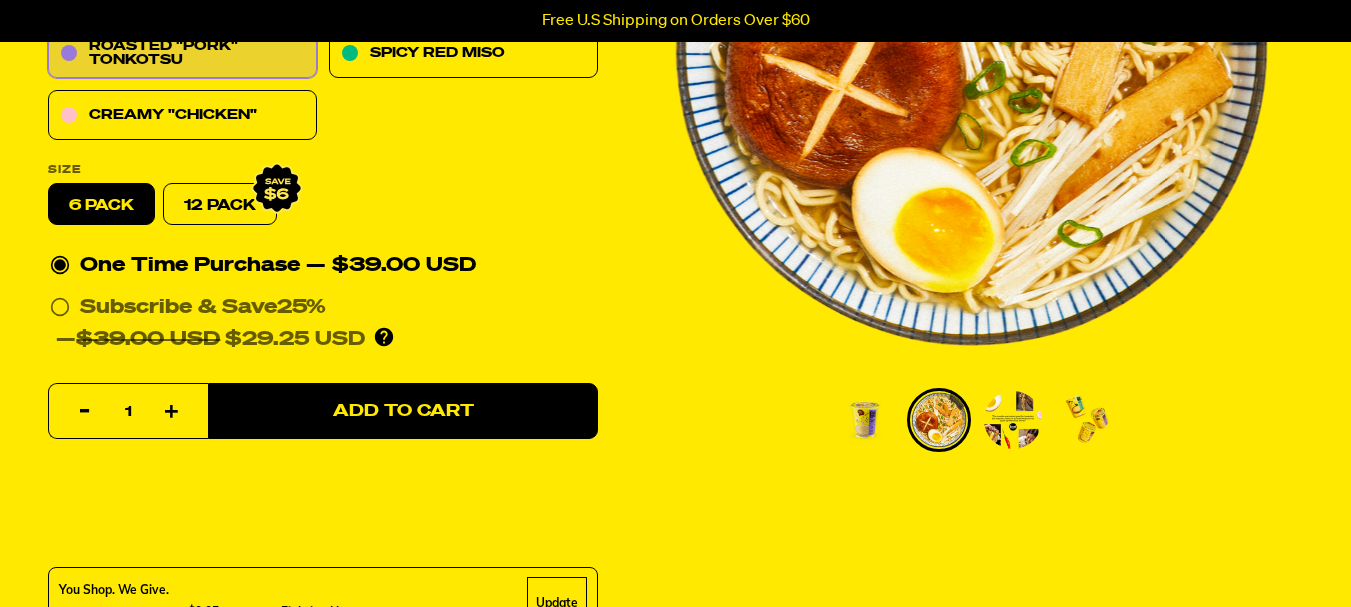 click at bounding box center [1087, 420] 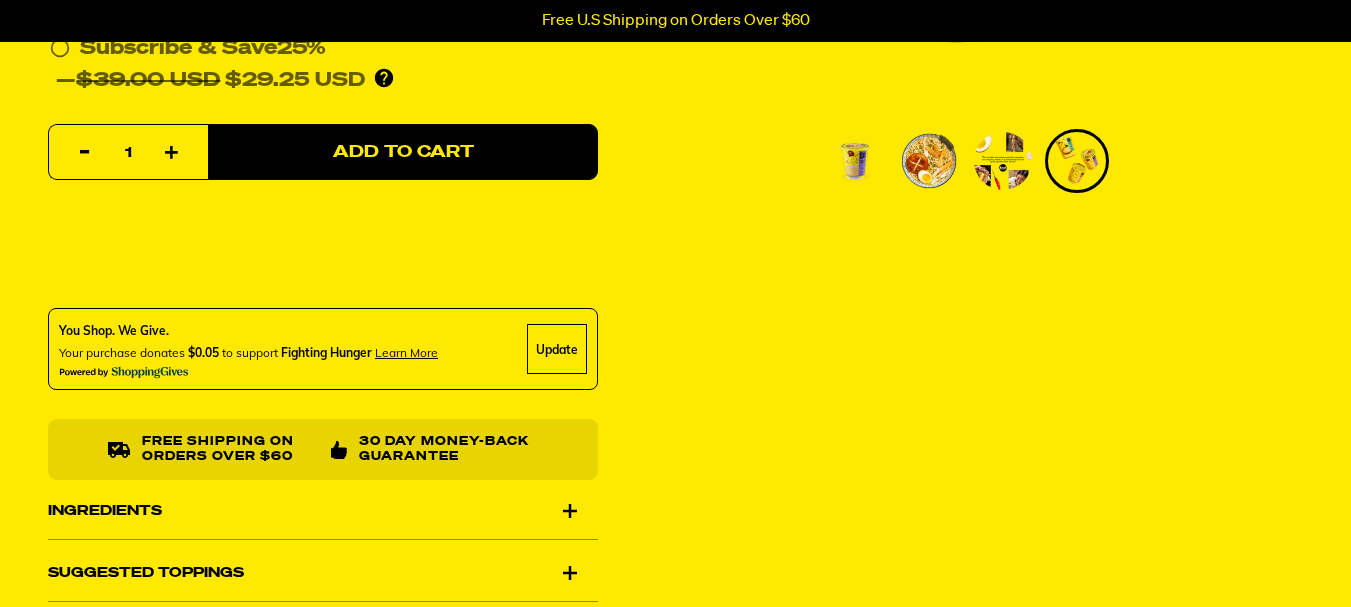 scroll, scrollTop: 800, scrollLeft: 0, axis: vertical 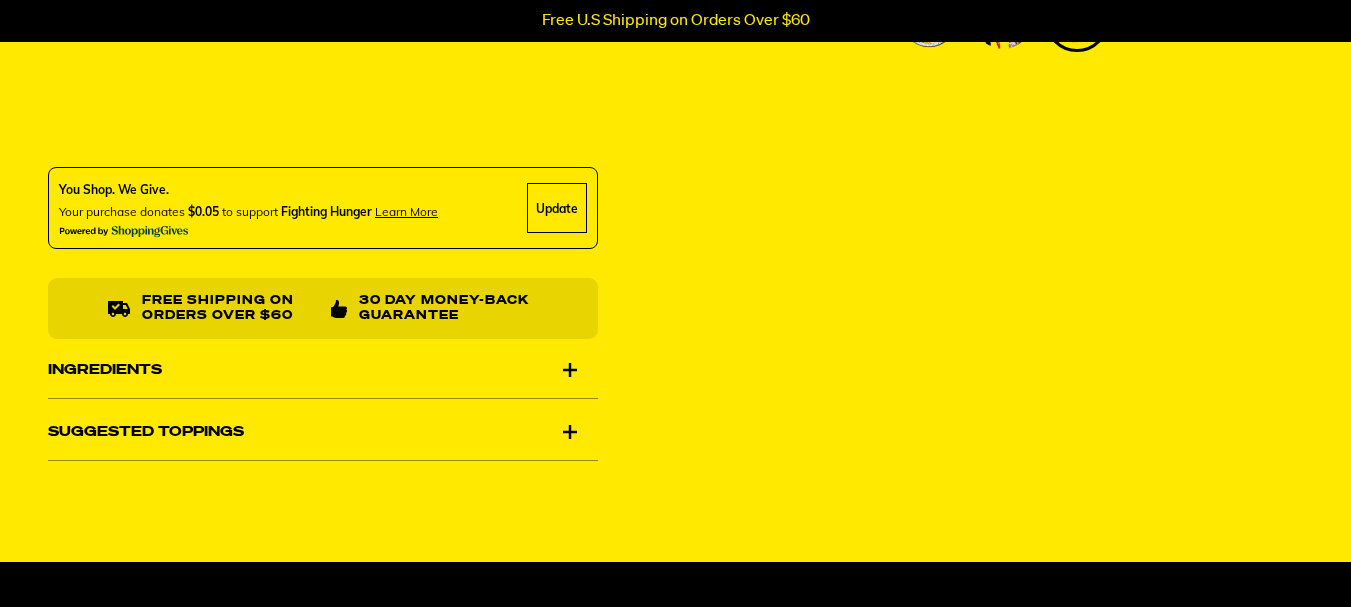 click on "Ingredients" at bounding box center [323, 371] 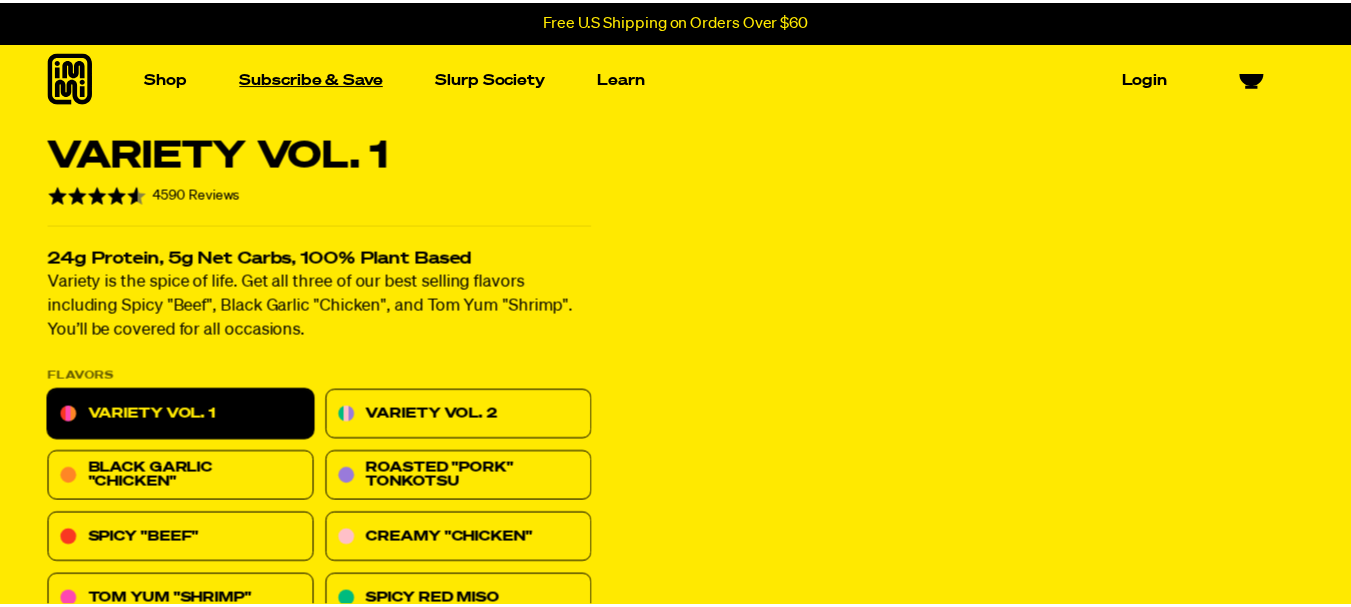 scroll, scrollTop: 0, scrollLeft: 0, axis: both 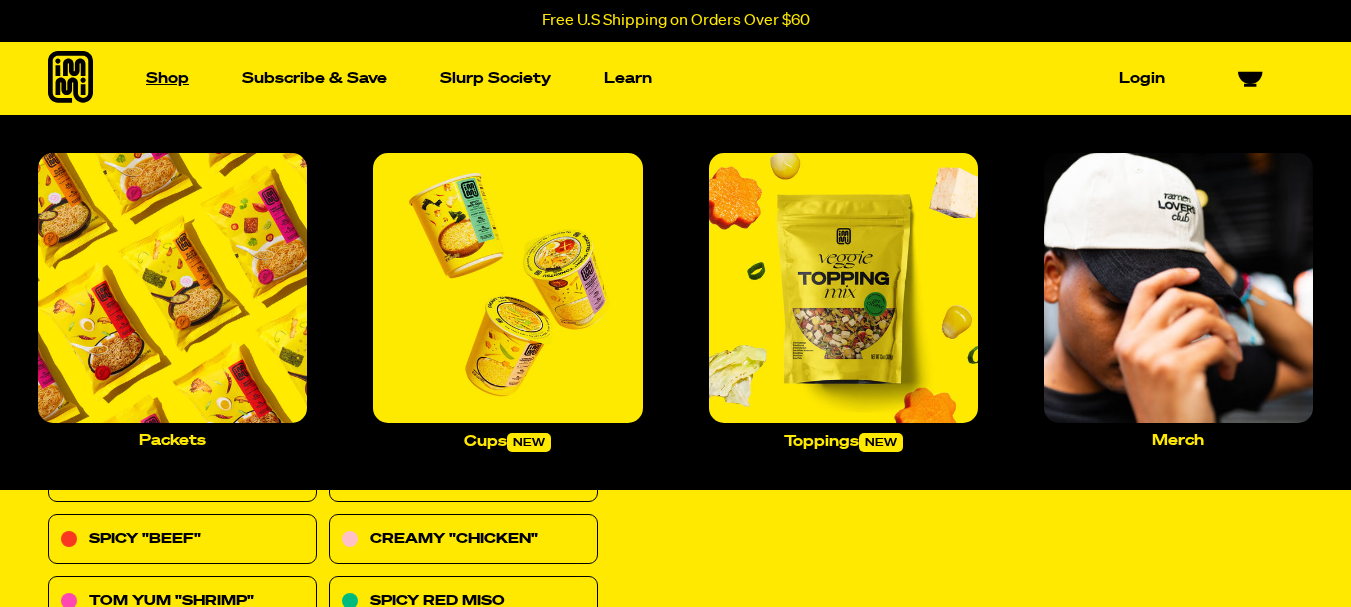 click on "Shop" at bounding box center (167, 78) 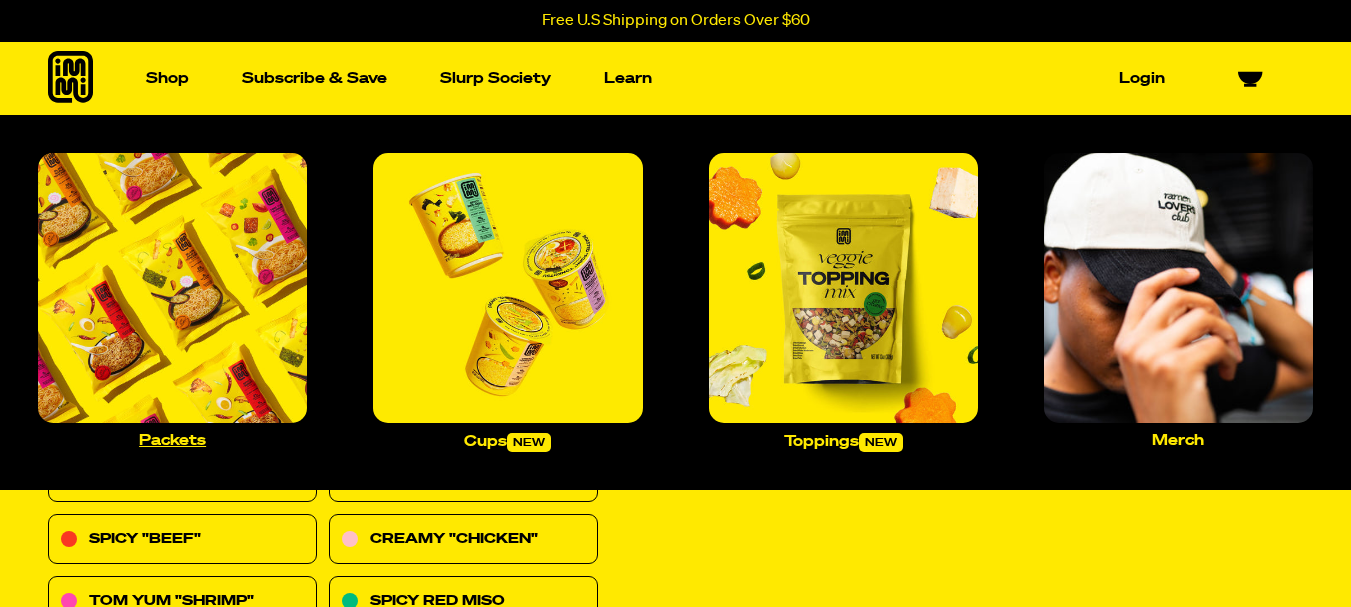 click at bounding box center (172, 287) 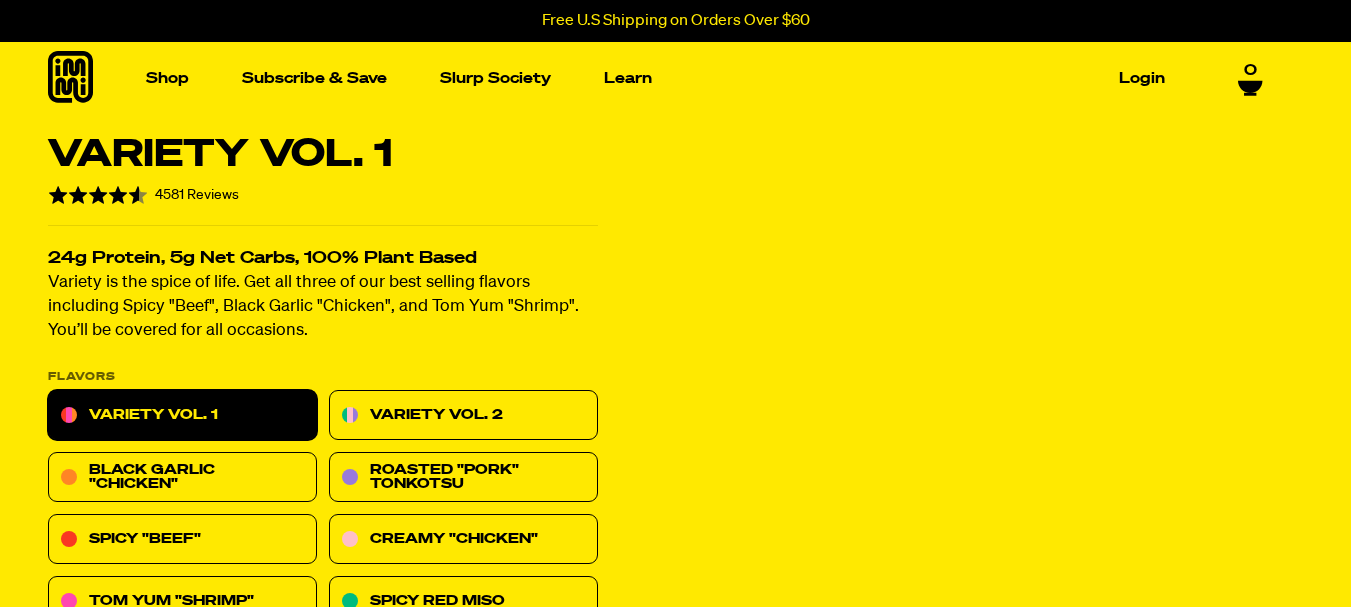 scroll, scrollTop: 312, scrollLeft: 0, axis: vertical 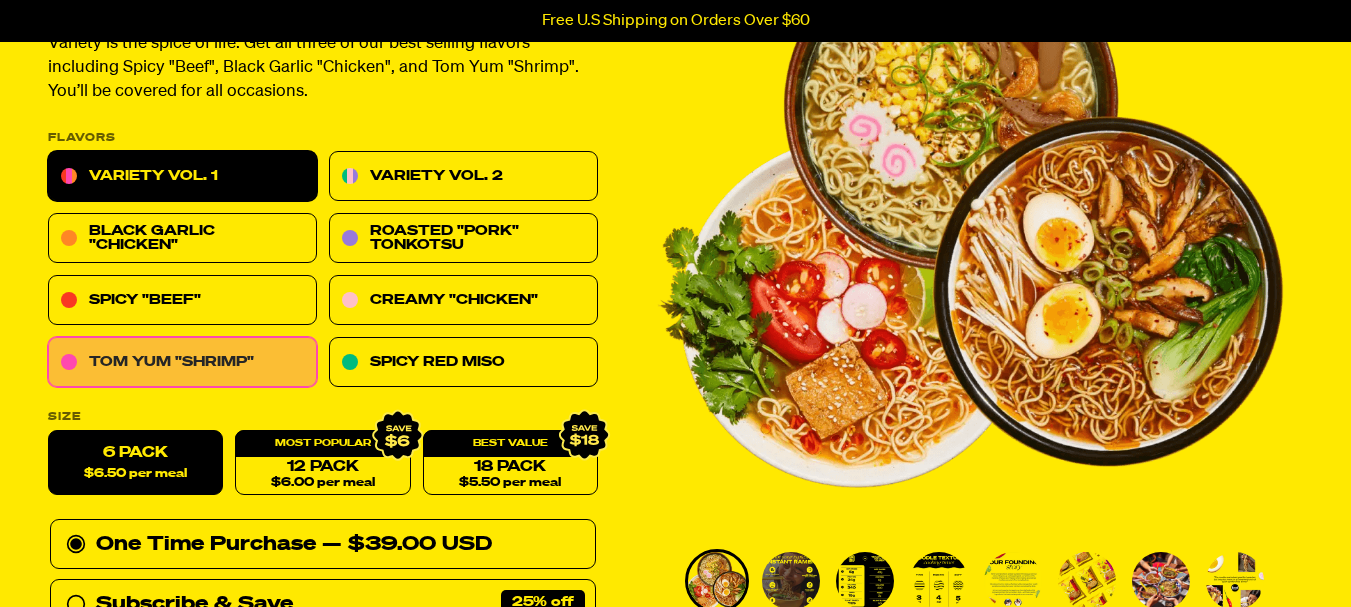 click on "Tom Yum "Shrimp"" at bounding box center (182, 363) 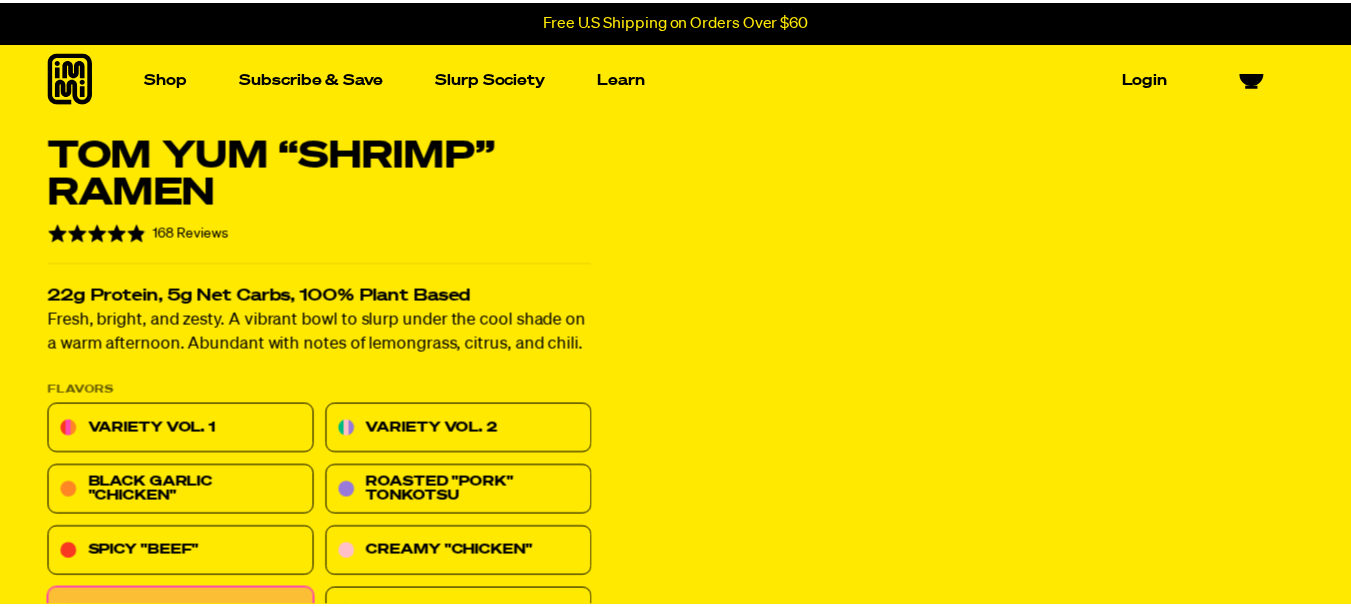 scroll, scrollTop: 0, scrollLeft: 0, axis: both 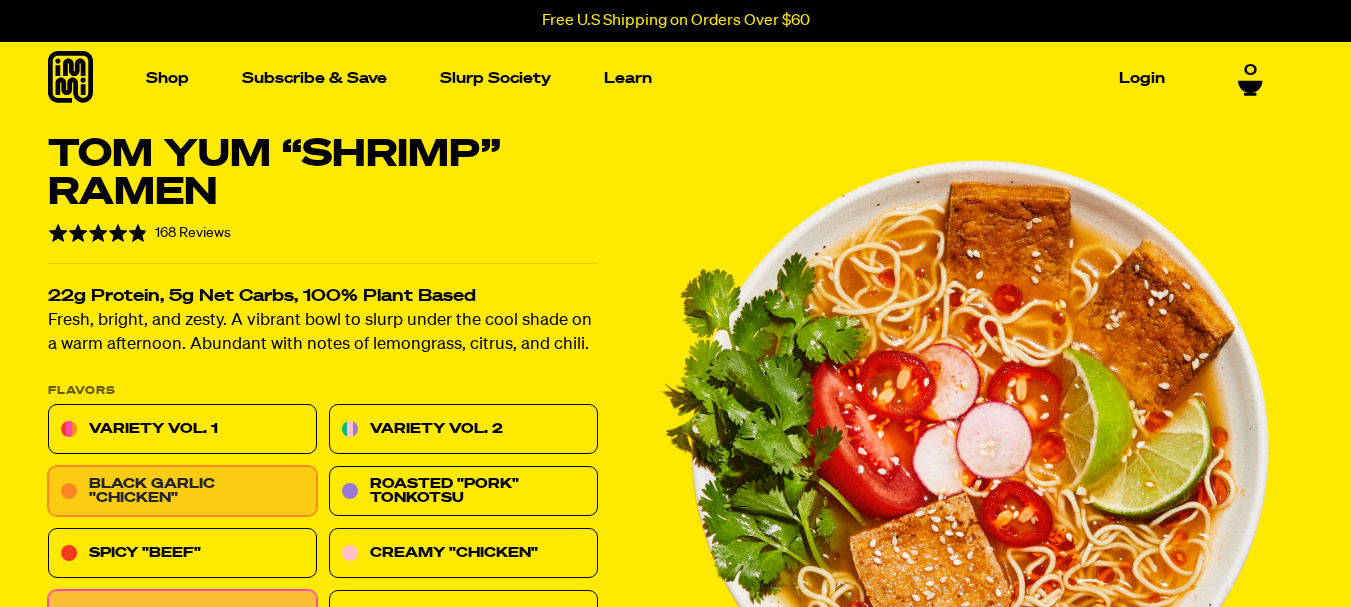 click on "Black Garlic "Chicken"" at bounding box center (182, 492) 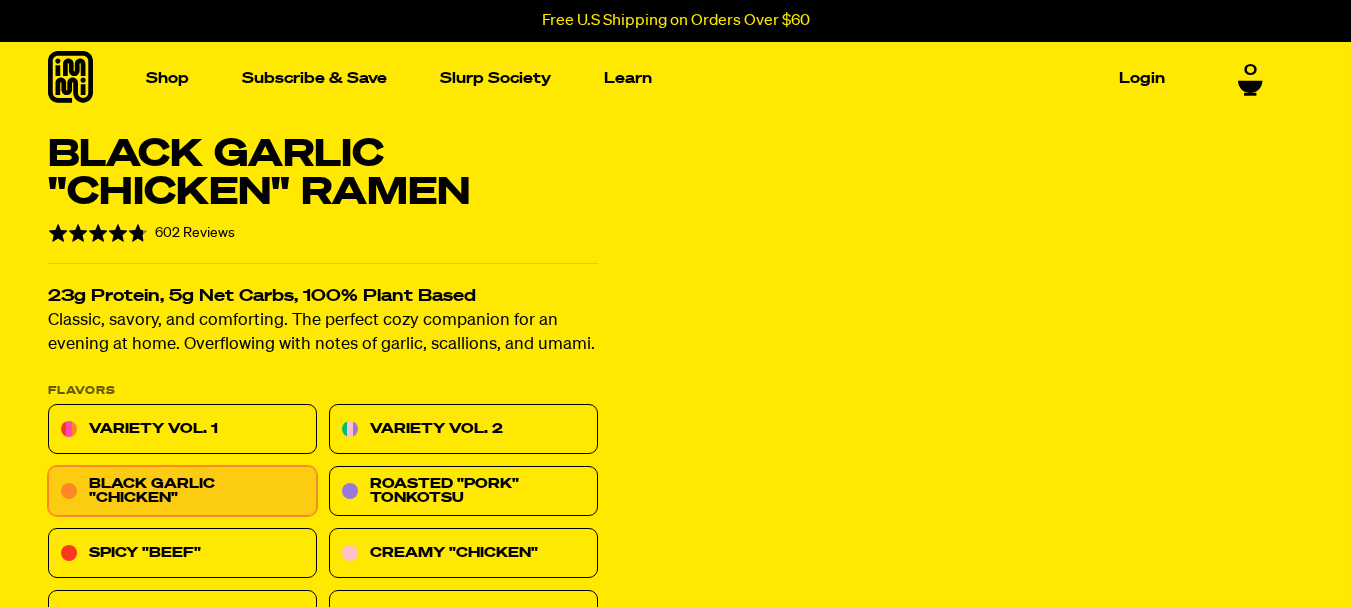 scroll, scrollTop: 190, scrollLeft: 0, axis: vertical 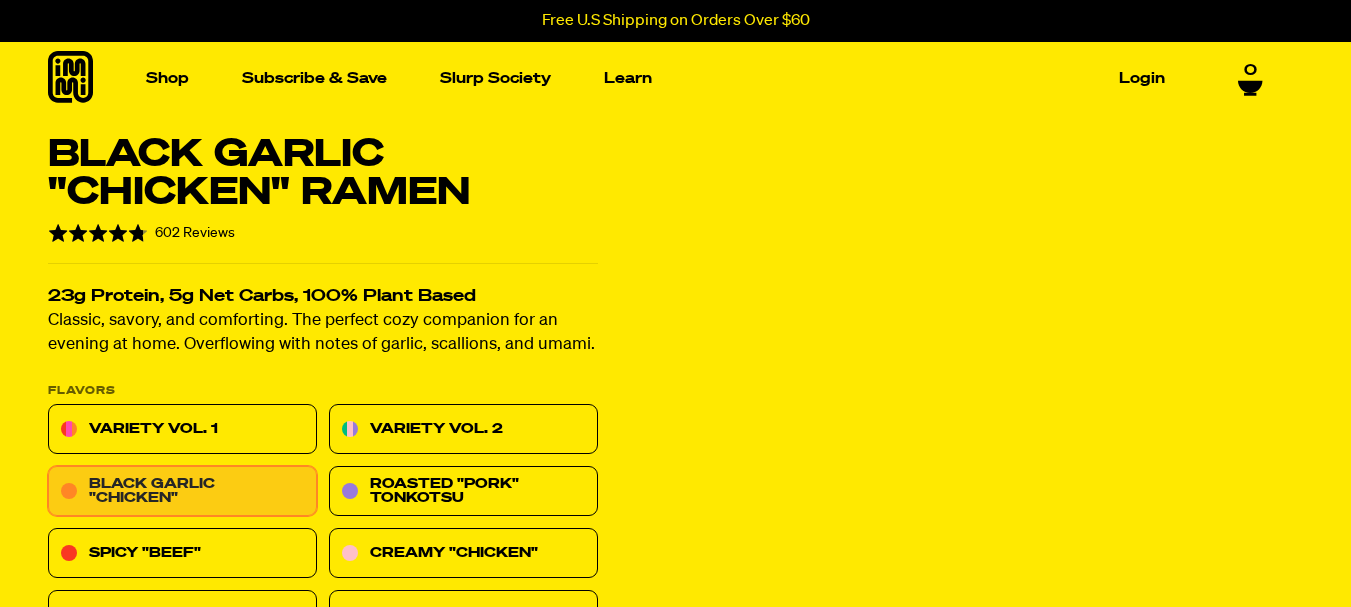 click on "Black Garlic "Chicken"" at bounding box center [182, 492] 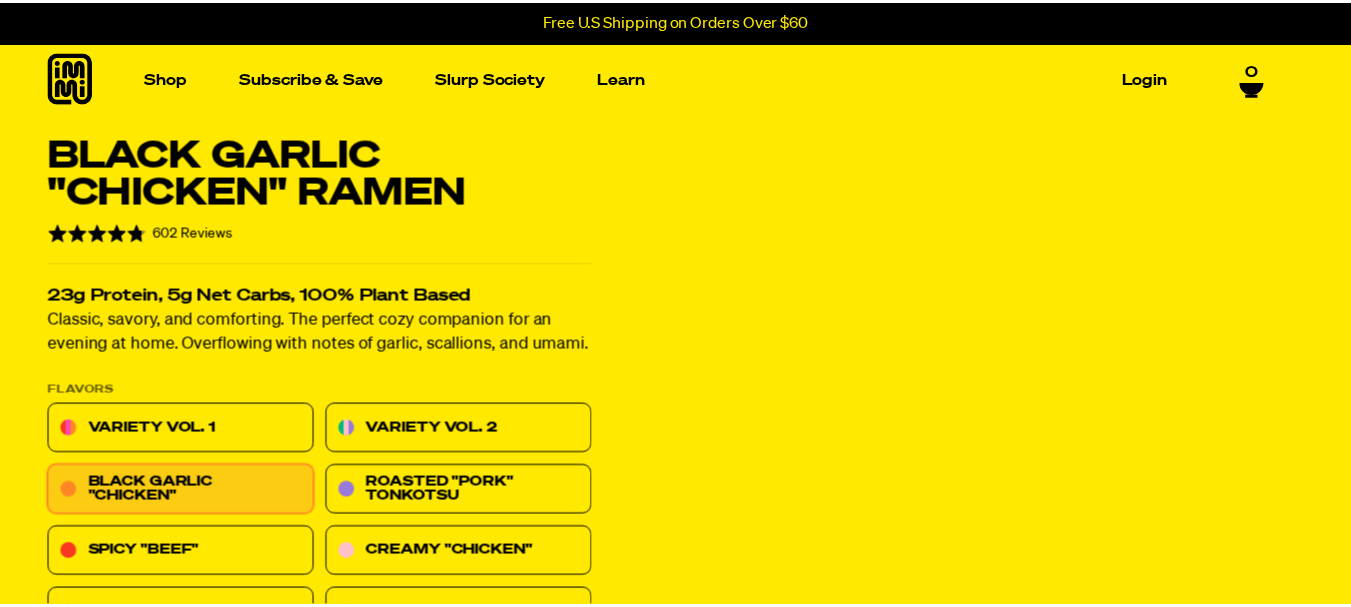 scroll, scrollTop: 0, scrollLeft: 0, axis: both 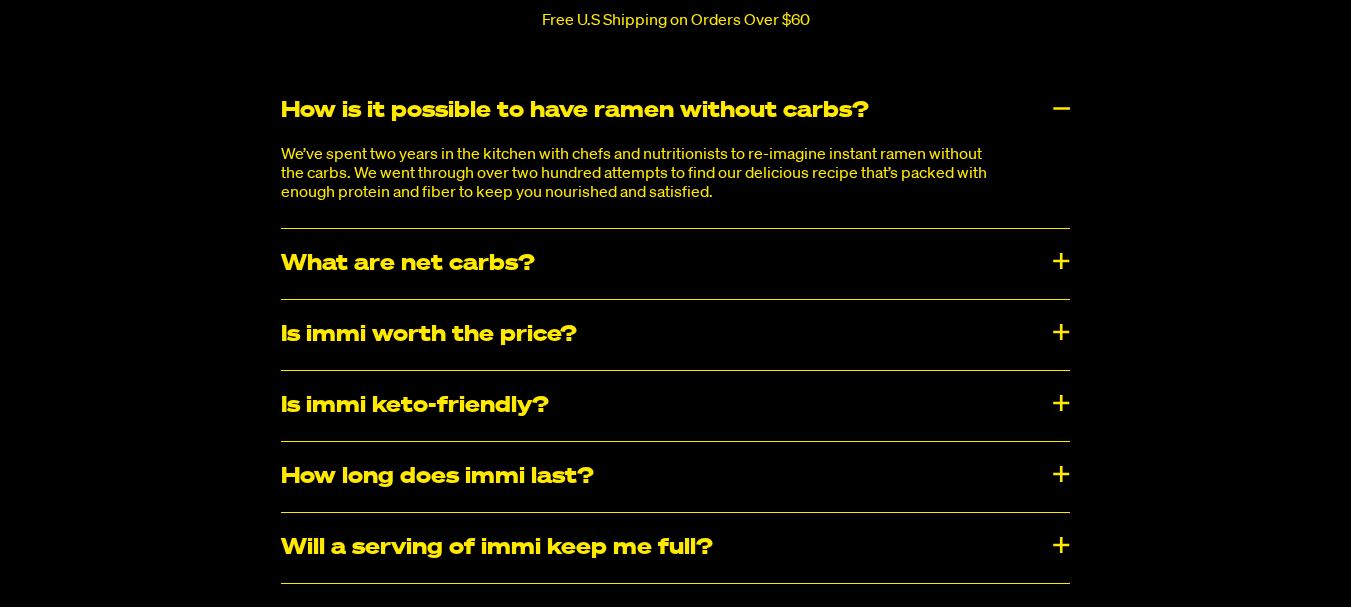 click on "Is immi worth the price?" at bounding box center (675, 335) 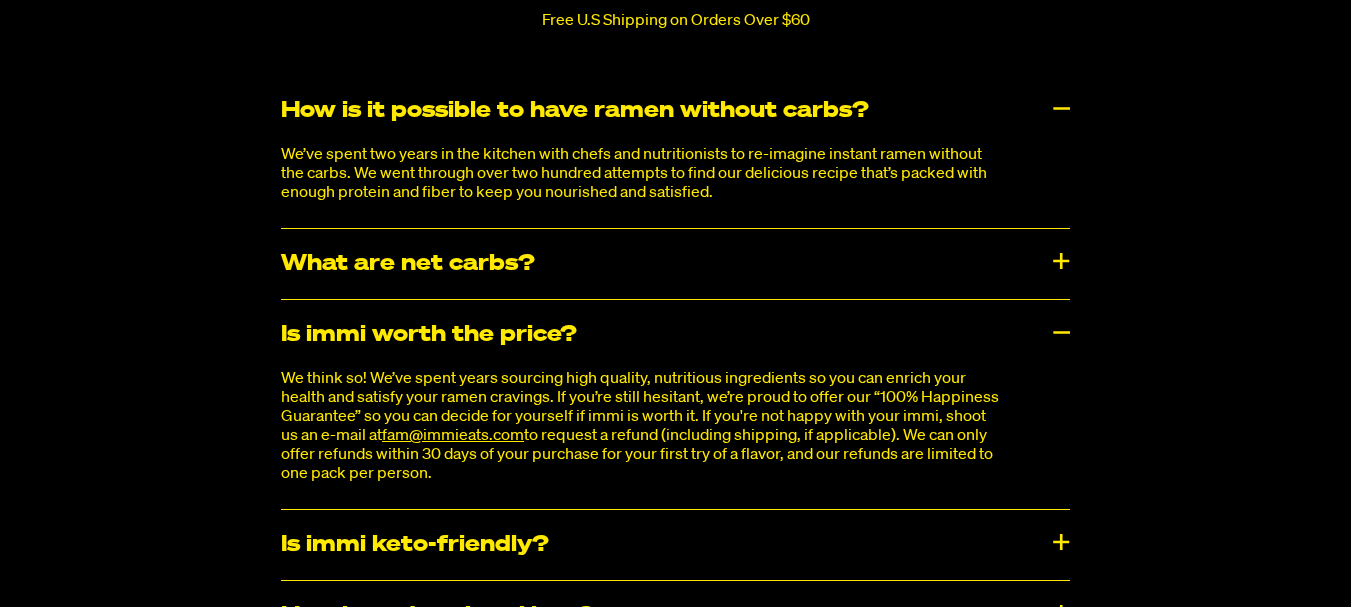 click on "Is immi worth the price?" at bounding box center (675, 335) 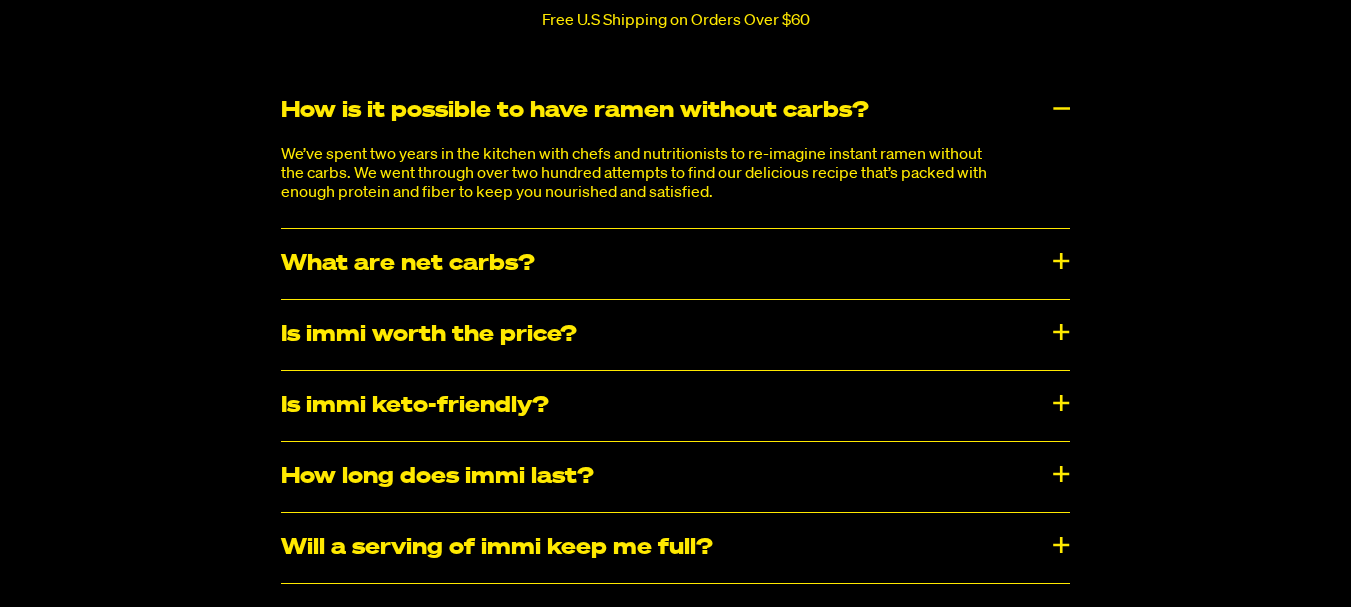 click on "Is immi keto-friendly?" at bounding box center [675, 406] 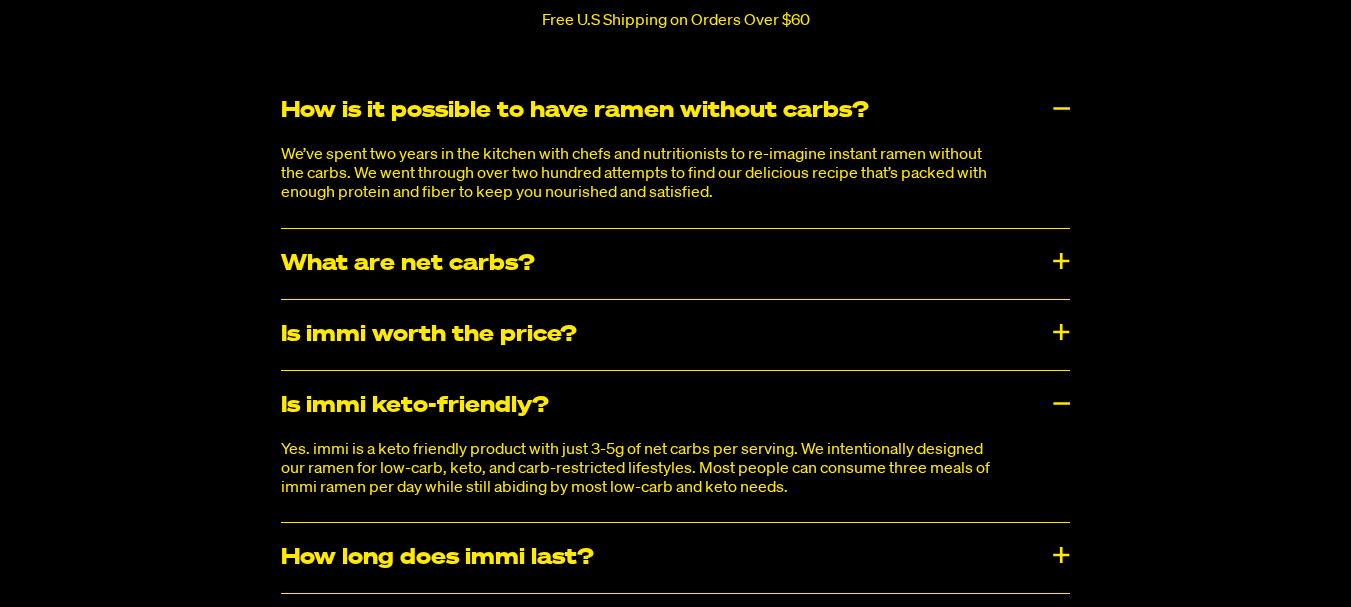 click on "Is immi keto-friendly?" at bounding box center [675, 406] 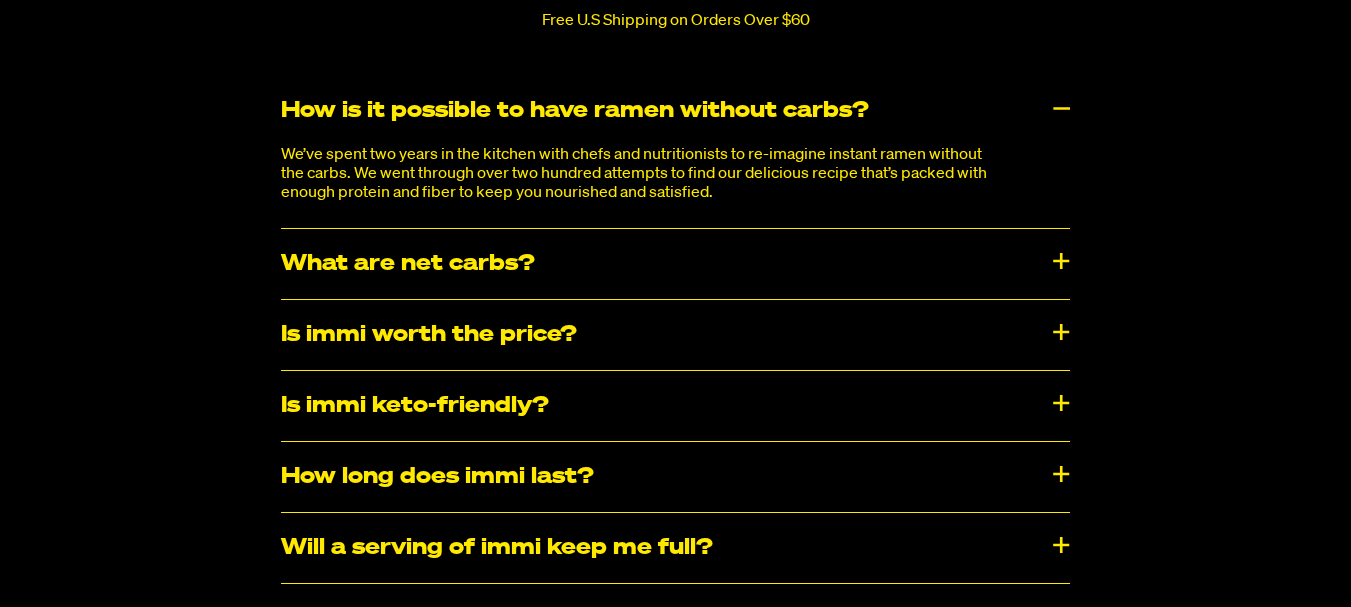 click on "Frequently Asked Questions         How is it possible to have ramen without carbs?     We’ve spent two years in the kitchen with chefs and nutritionists to re-imagine instant ramen without the carbs. We went through over two hundred attempts to find our delicious recipe that’s packed with enough protein and fiber to keep you nourished and satisfied.         What are net carbs?     Net carbs = total carbs - fiber. Each serving of immi ramen has 3-5g of net carbs. Not all carbs are the same. Specifically, the fiber in immi ramen is great for your digestive health and doesn’t raise your blood sugar.         Is immi worth the price?     We think so! We’ve spent years sourcing high quality, nutritious ingredients so you can enrich your health and satisfy your ramen cravings. If you’re still hesitant, we’re proud to offer our “100% Happiness Guarantee” so you can decide for yourself if immi is worth it. If you're not happy with your immi, shoot us an e-mail at  [EMAIL]" at bounding box center [675, 469] 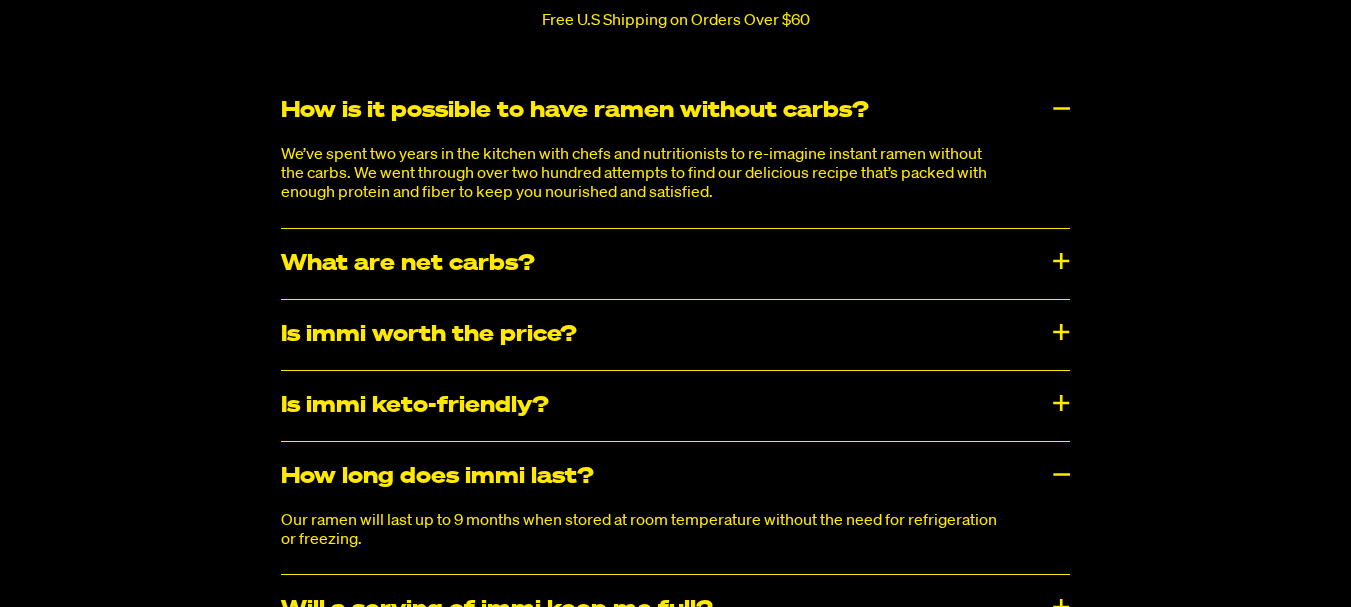 click on "How long does immi last?" at bounding box center [675, 477] 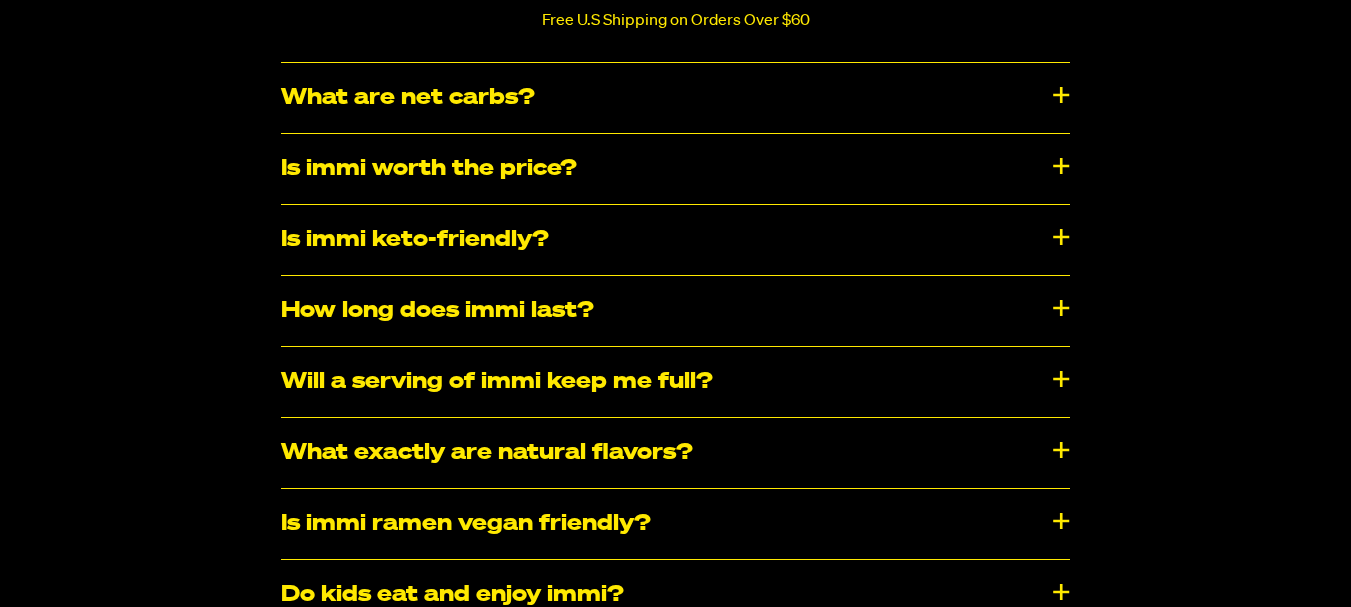 scroll, scrollTop: 9500, scrollLeft: 0, axis: vertical 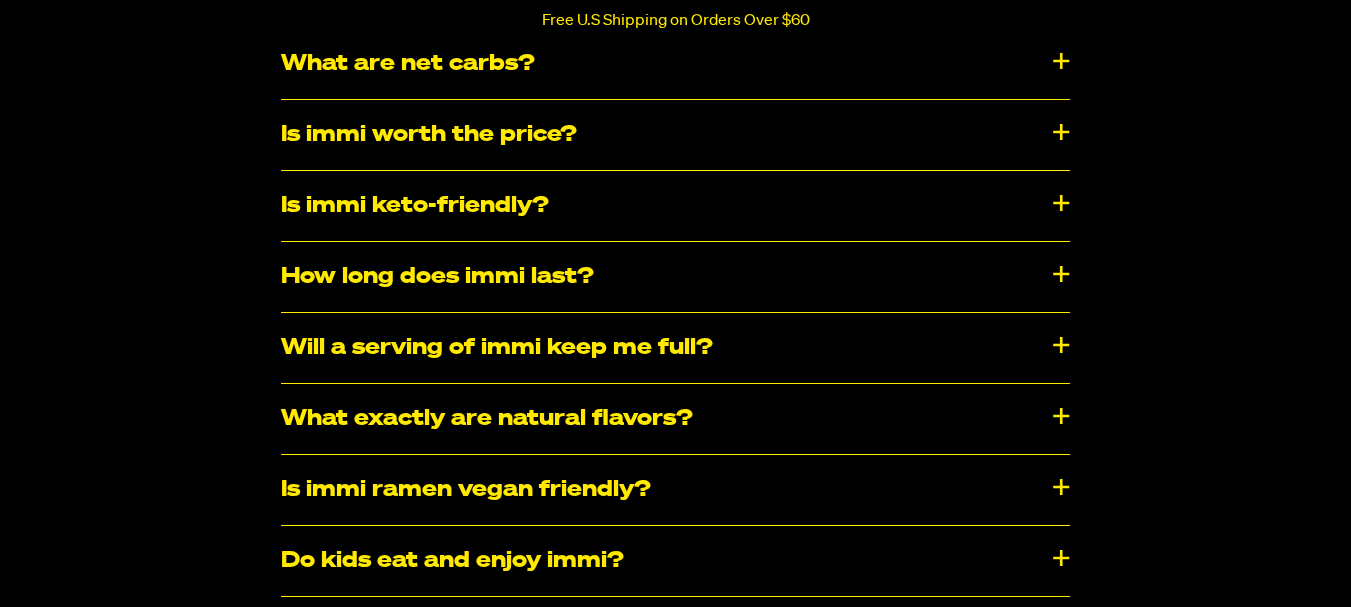click on "What exactly are natural flavors?" at bounding box center [675, 419] 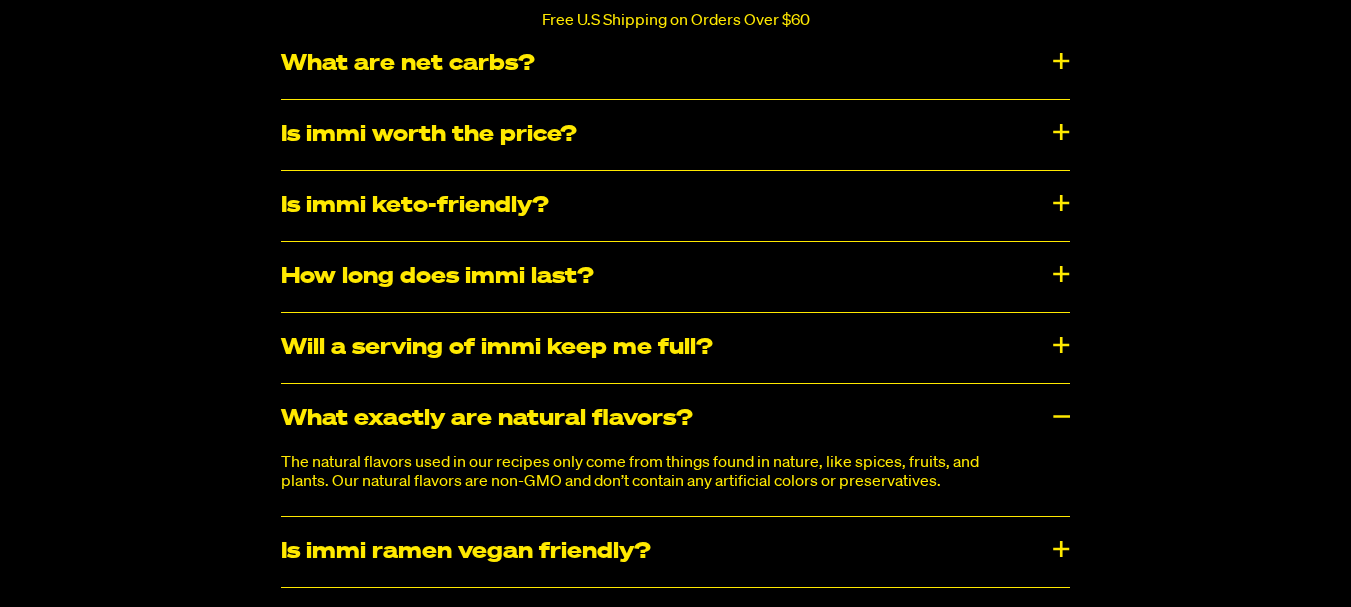 click on "What exactly are natural flavors?" at bounding box center (675, 419) 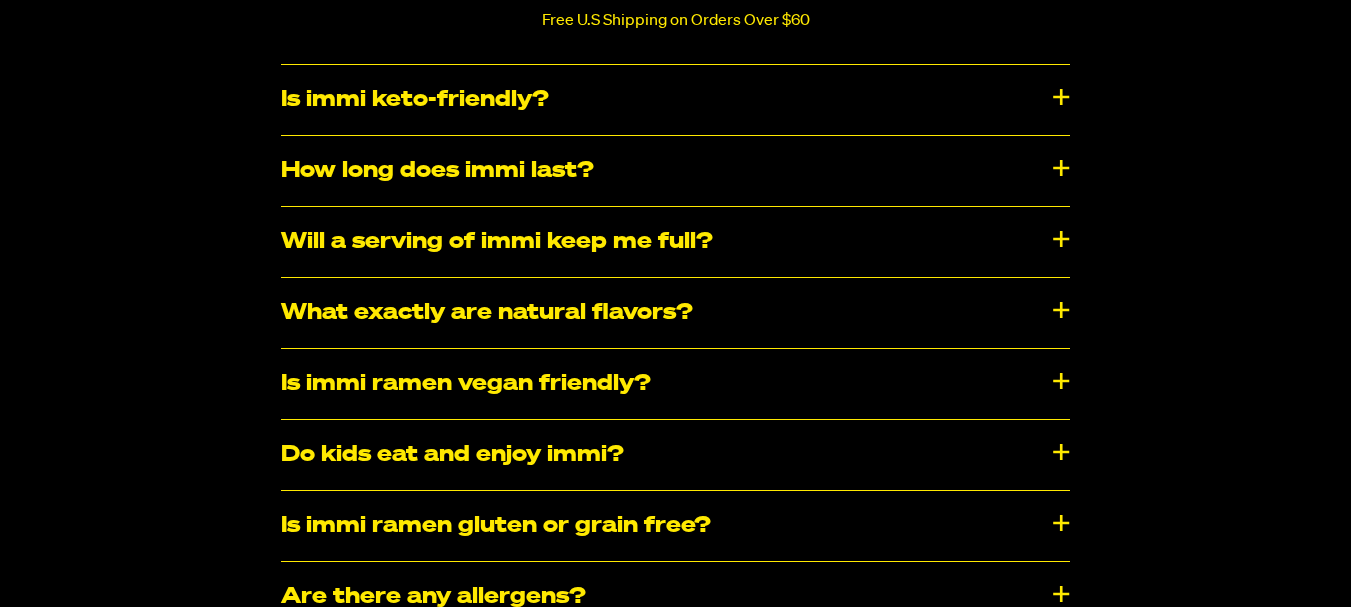 scroll, scrollTop: 9700, scrollLeft: 0, axis: vertical 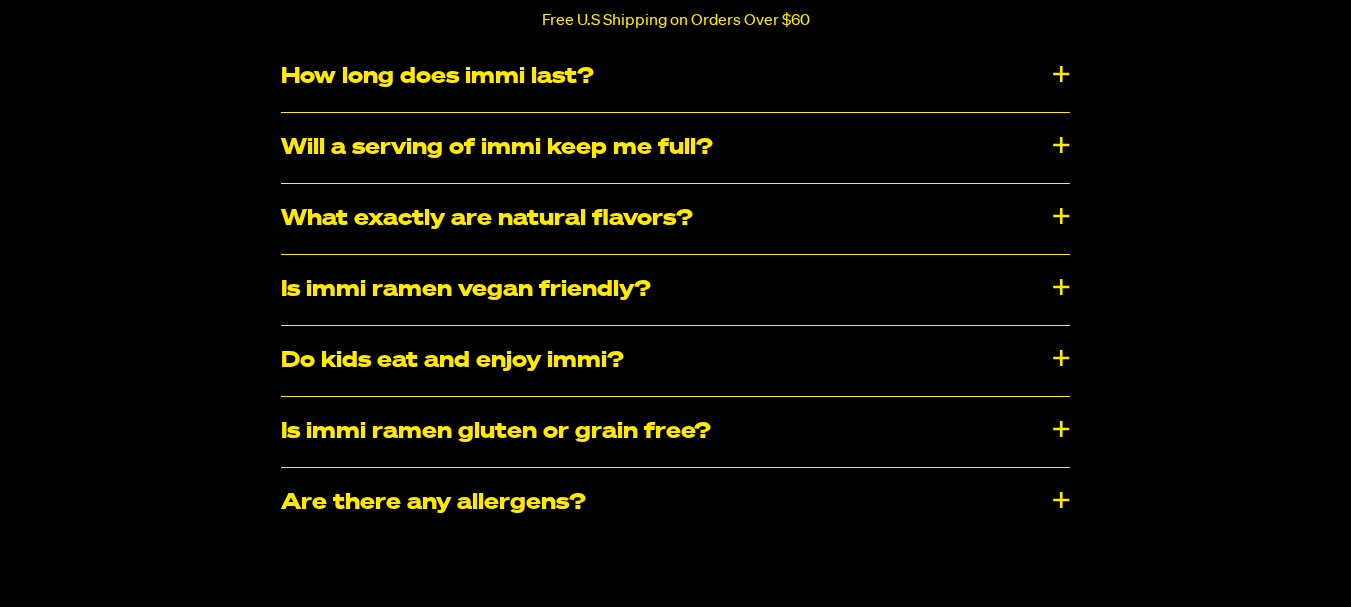 click on "Do kids eat and enjoy immi?" at bounding box center [675, 361] 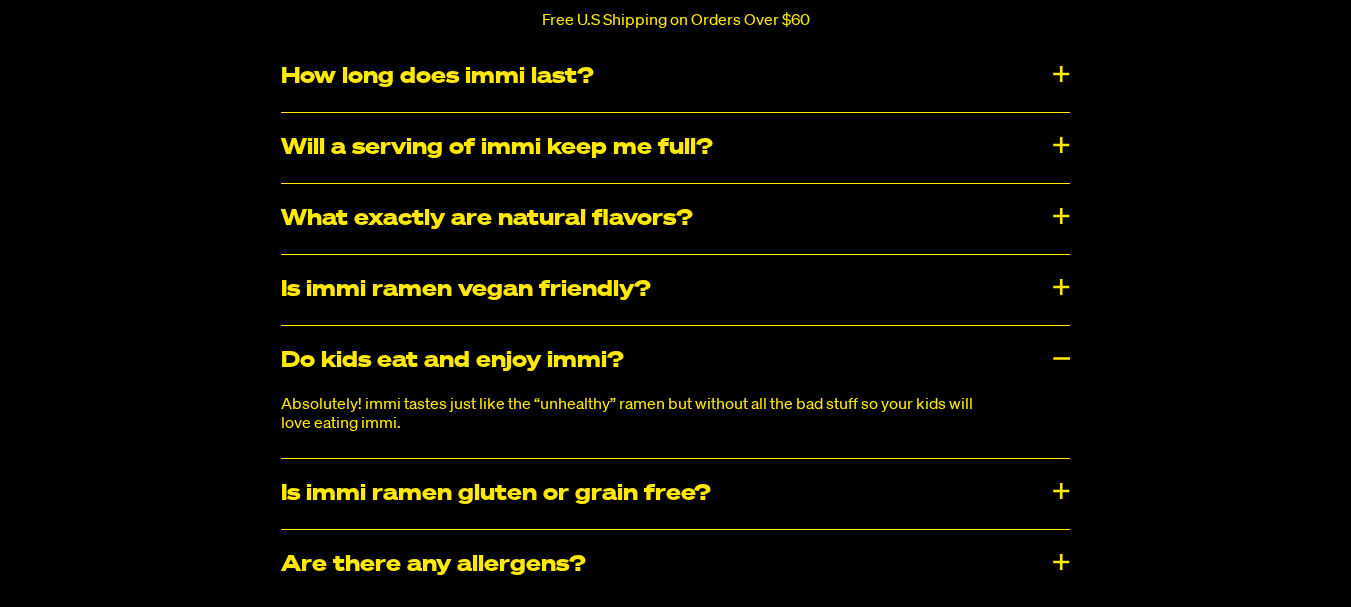 click on "Do kids eat and enjoy immi?" at bounding box center [675, 361] 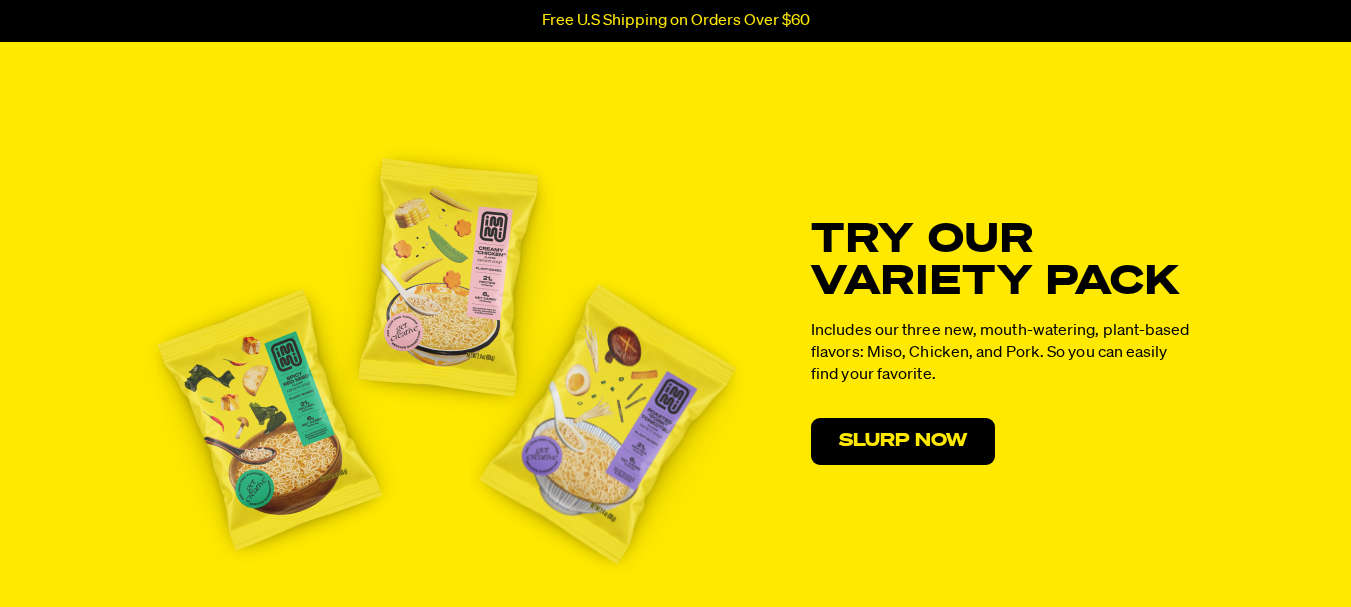scroll, scrollTop: 10300, scrollLeft: 0, axis: vertical 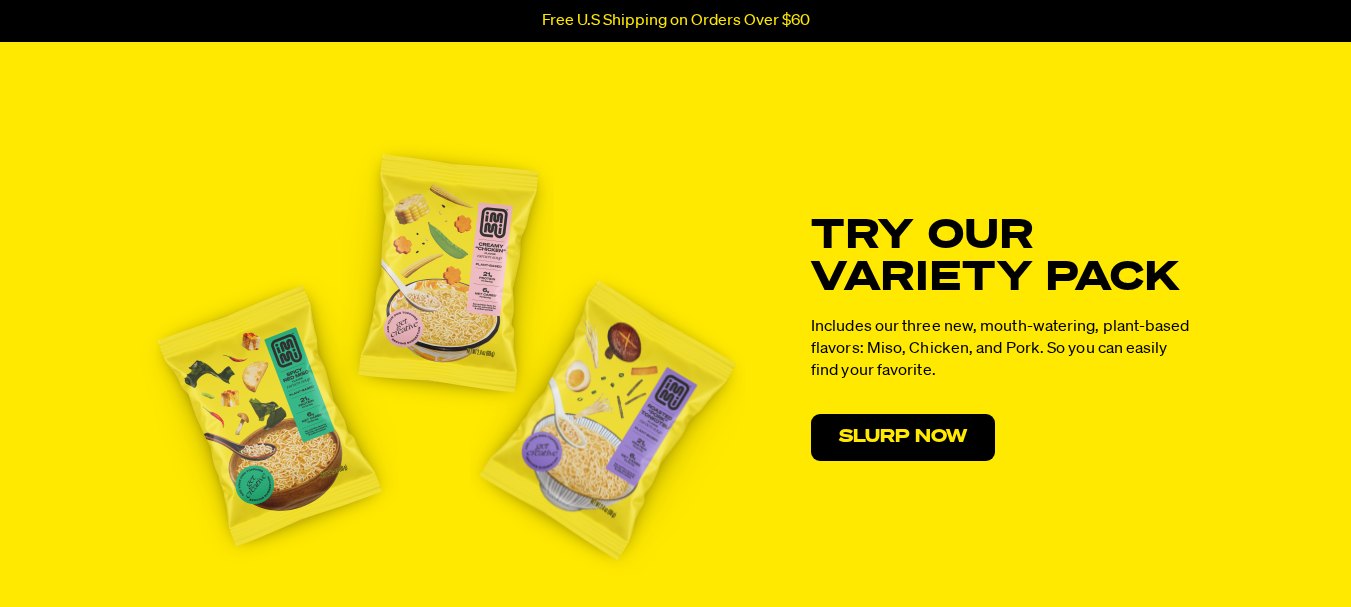 click at bounding box center [607, 419] 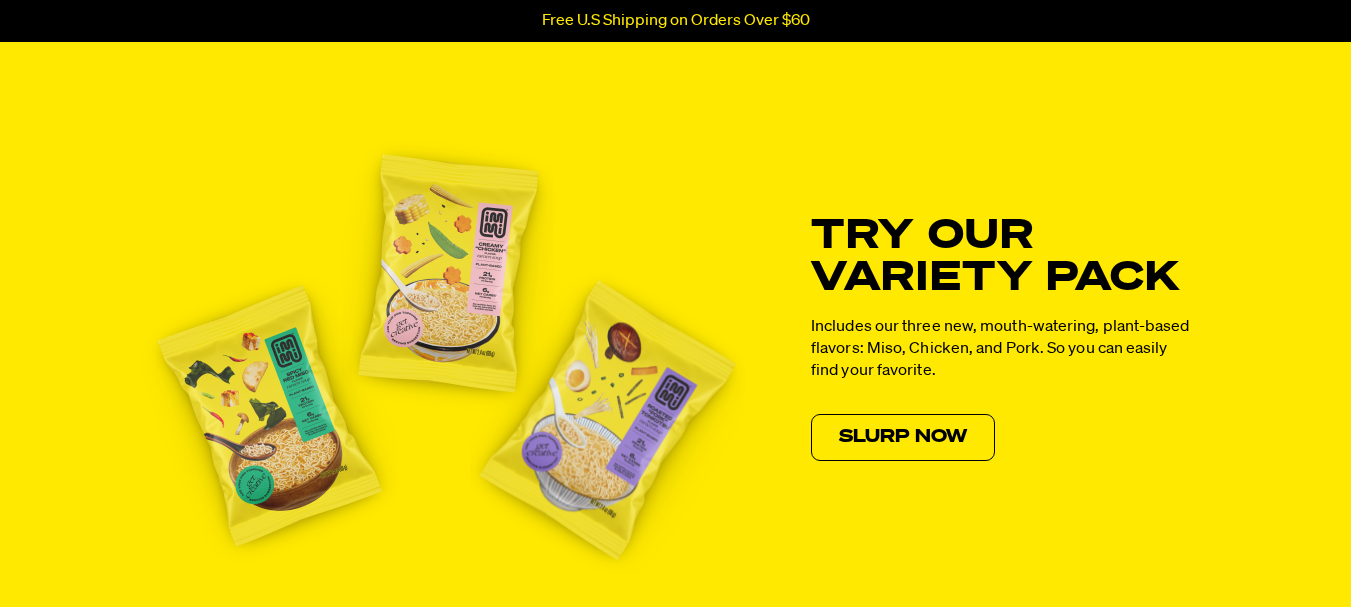 click on "Slurp Now" at bounding box center [903, 438] 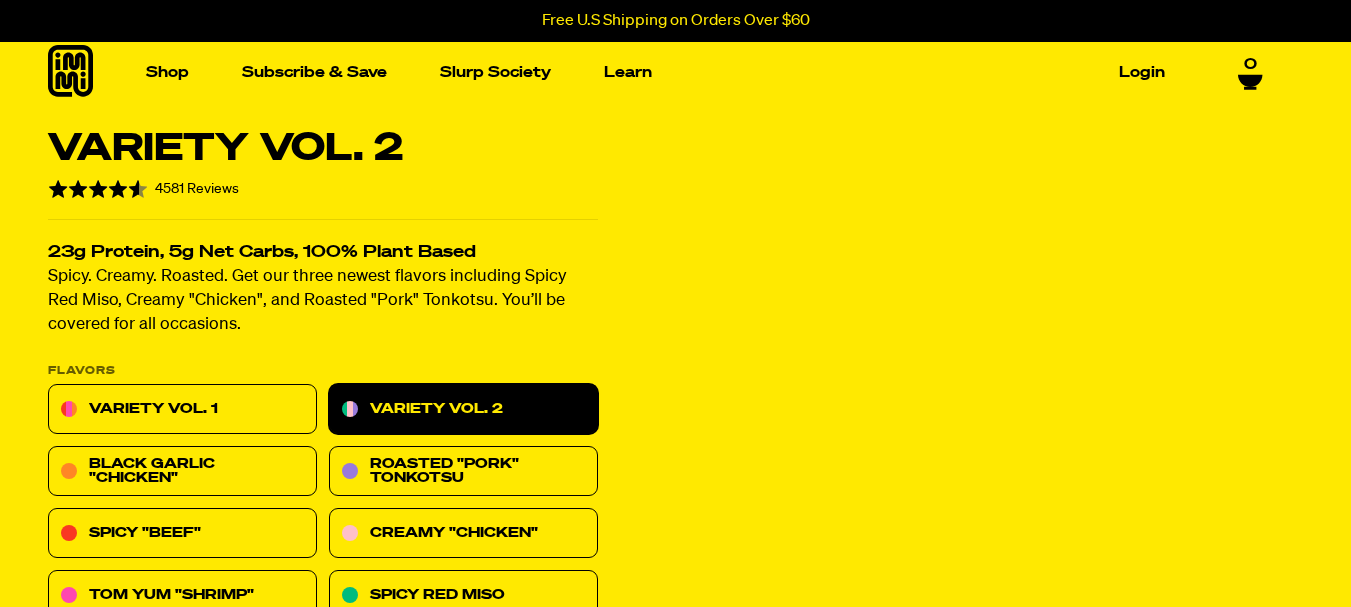 scroll, scrollTop: 100, scrollLeft: 0, axis: vertical 